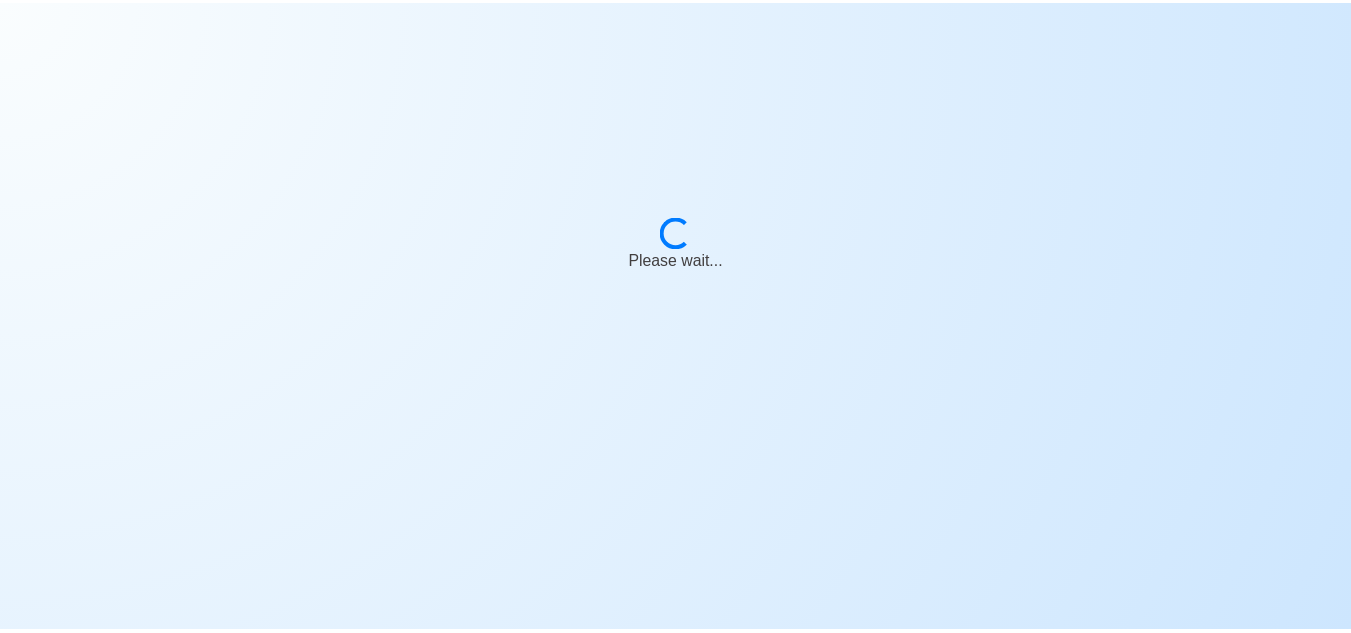 scroll, scrollTop: 0, scrollLeft: 0, axis: both 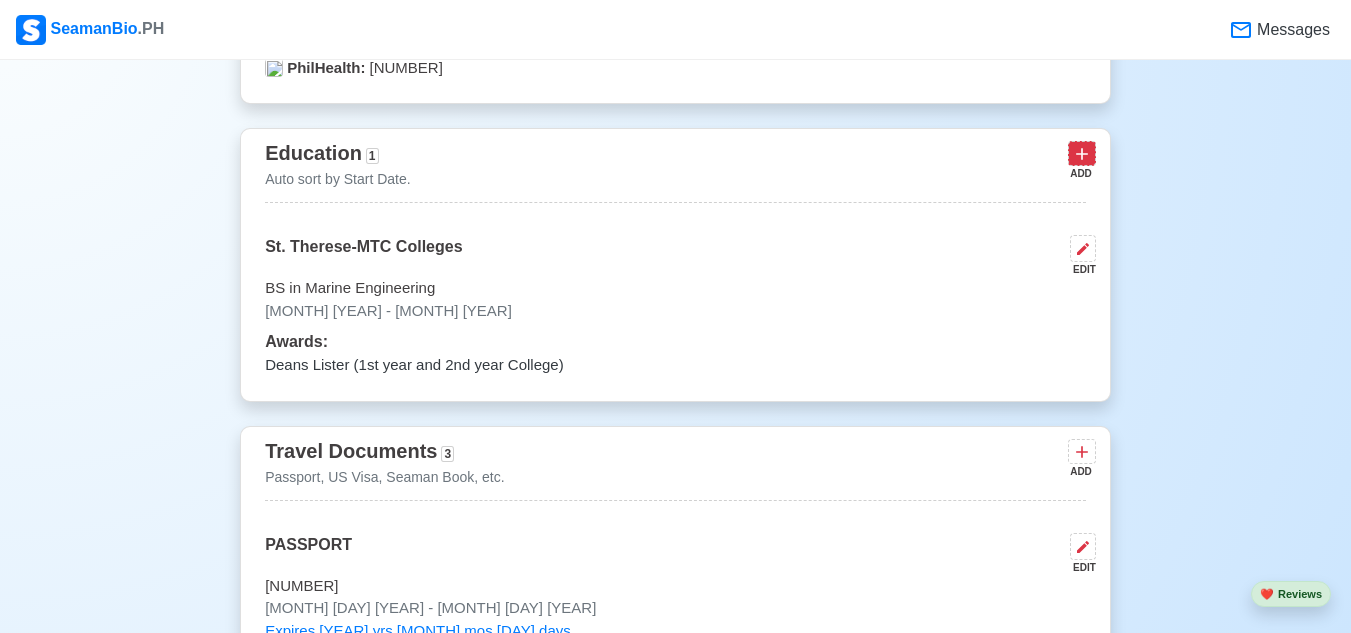 click 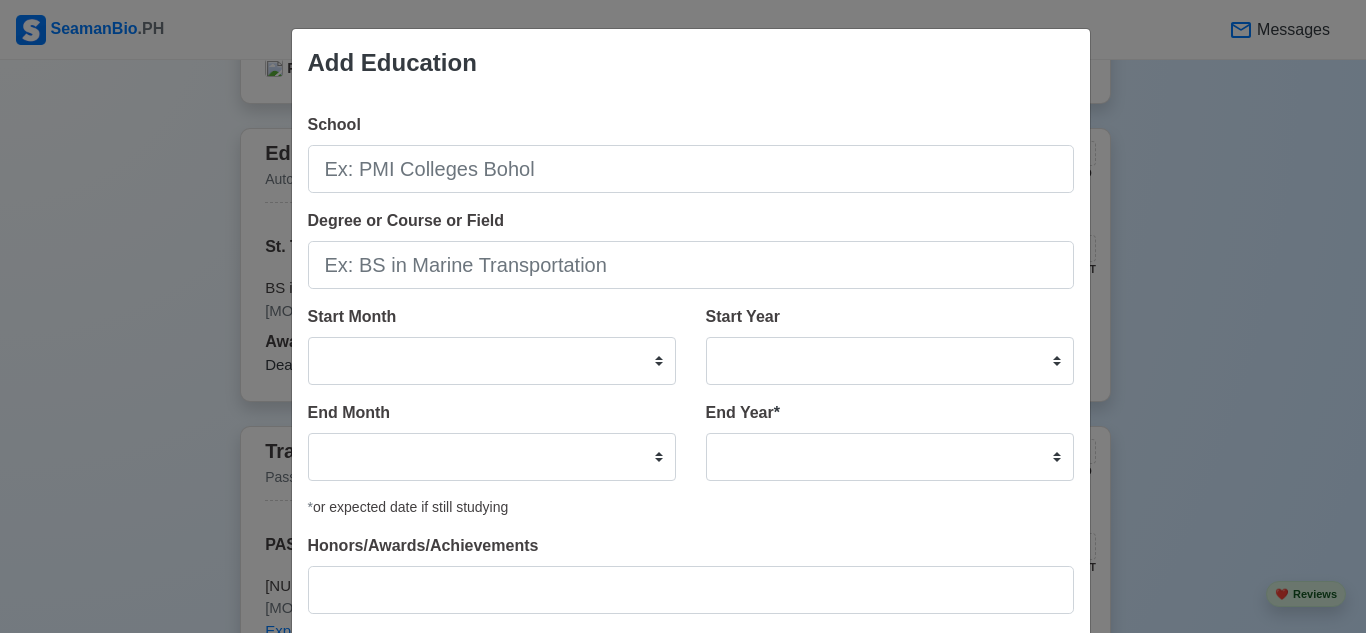 click on "Add Education School Degree or Course or Field Start Month January February March April May June July August September October November December Start Year 2025 2024 2023 2022 2021 2020 2019 2018 2017 2016 2015 2014 2013 2012 2011 2010 2009 2008 2007 2006 2005 2004 2003 2002 2001 2000 1999 1998 1997 1996 1995 1994 1993 1992 1991 1990 1989 1988 1987 1986 1985 1984 1983 1982 1981 1980 1979 1978 1977 1976 1975 1974 1973 1972 1971 1970 1969 1968 1967 1966 1965 1964 1963 1962 1961 1960 1959 1958 1957 1956 1955 1954 1953 1952 1951 1950 1949 1948 1947 1946 1945 1944 1943 1942 1941 1940 1939 1938 1937 1936 1935 1934 1933 1932 1931 1930 1929 1928 1927 1926 1925 End Month January February March April May June July August September October November December End Year  * 2035 2034 2033 2032 2031 2030 2029 2028 2027 2026 2025 2024 2023 2022 2021 2020 2019 2018 2017 2016 2015 2014 2013 2012 2011 2010 2009 2008 2007 2006 2005 2004 2003 2002 2001 2000 1999 1998 1997 1996 1995 1994 1993 1992 1991 1990 1989 1988 1987 1986 1985" at bounding box center (683, 316) 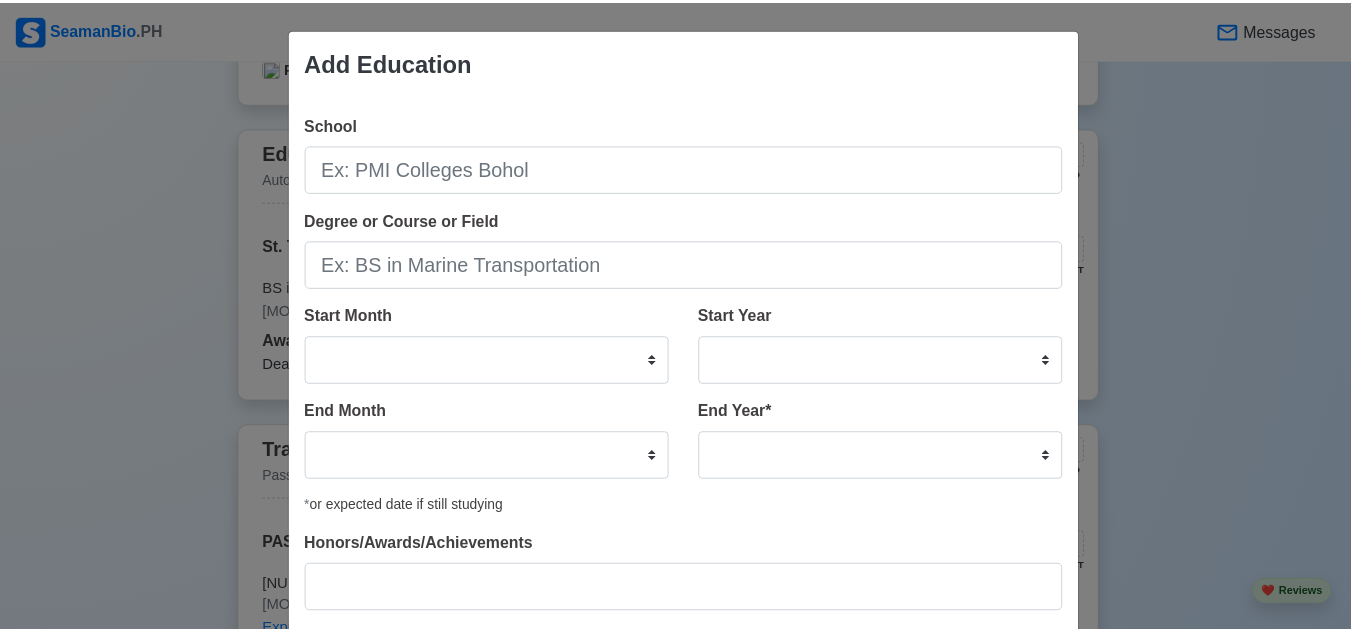 scroll, scrollTop: 128, scrollLeft: 0, axis: vertical 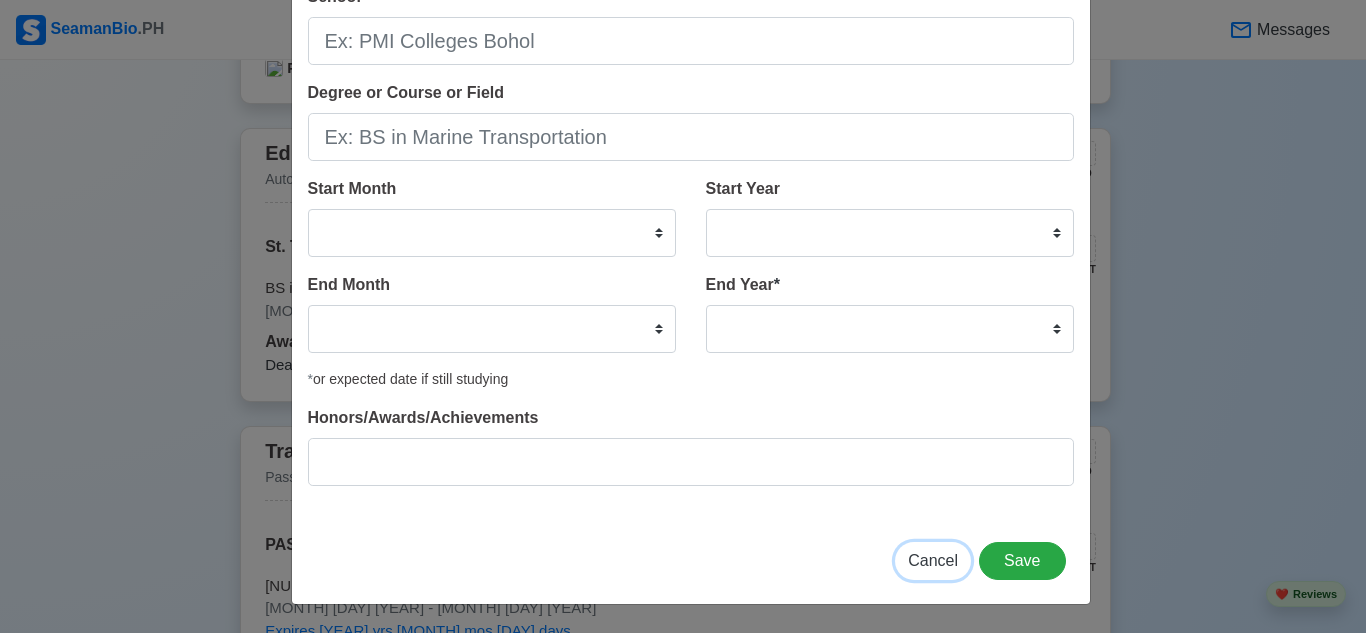 click on "Cancel" at bounding box center (933, 561) 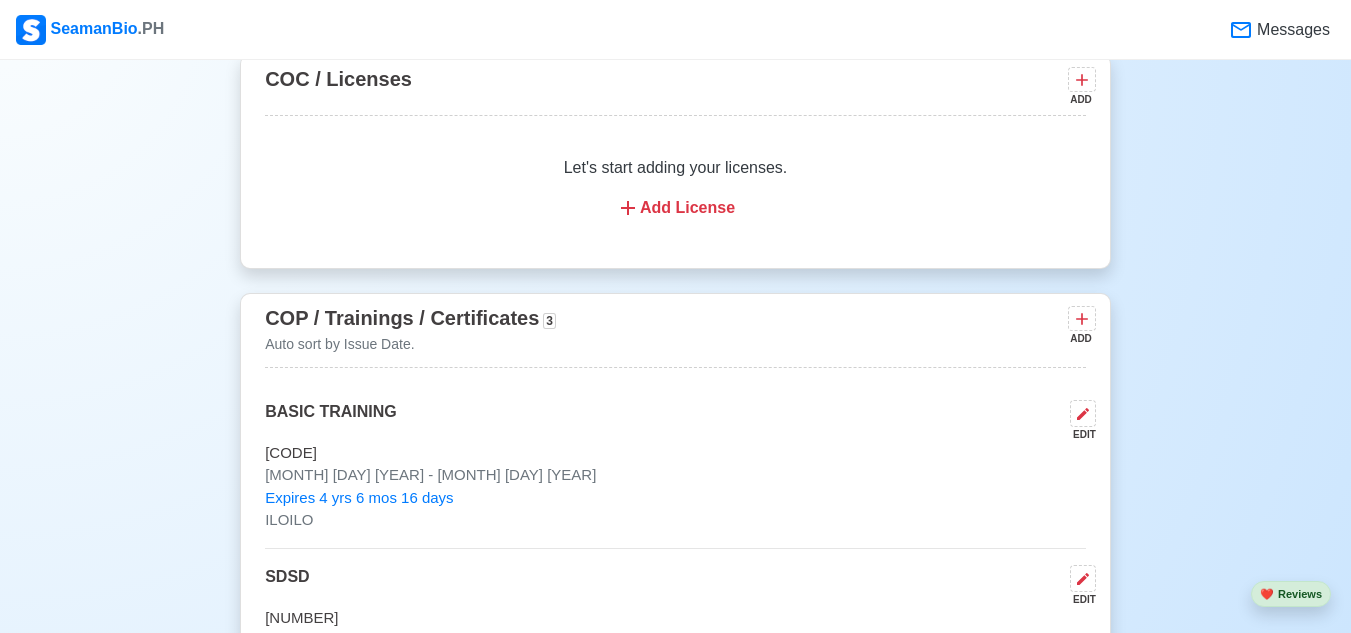 scroll, scrollTop: 3161, scrollLeft: 0, axis: vertical 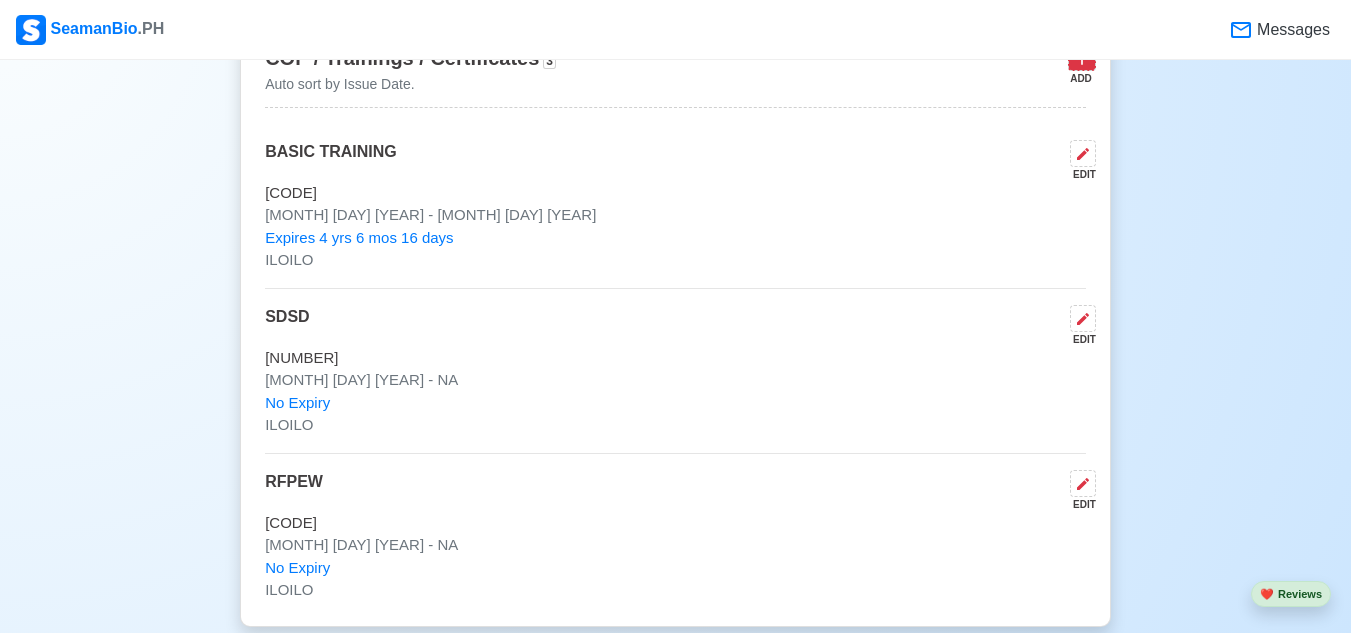 click 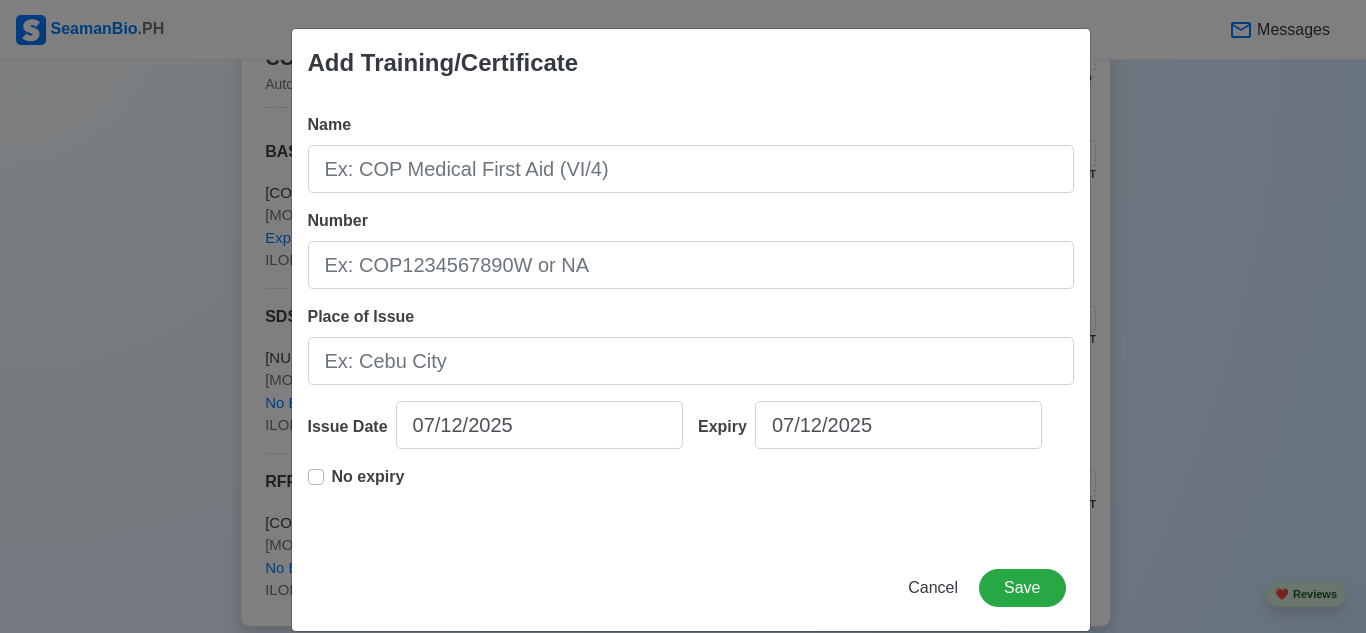 click on "Add Training/Certificate Name Number Place of Issue Issue Date 07/12/2025 Expiry 07/12/2025 No expiry Cancel Save" at bounding box center [683, 316] 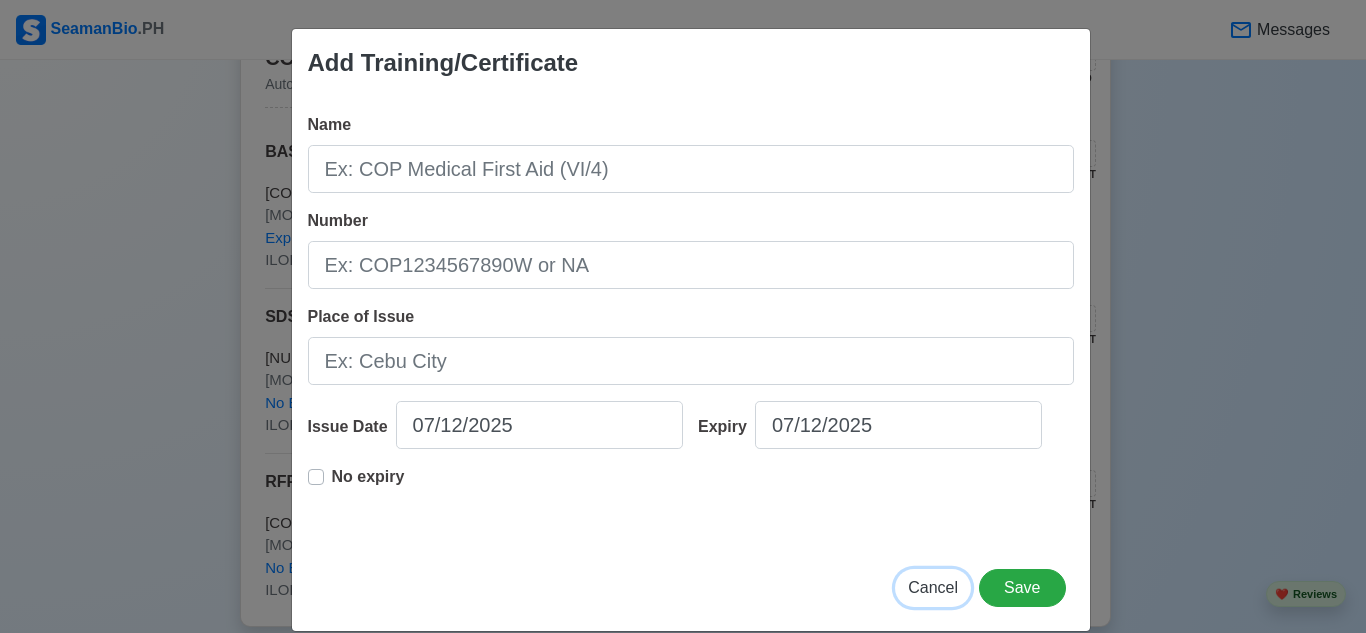click on "Cancel" at bounding box center [933, 587] 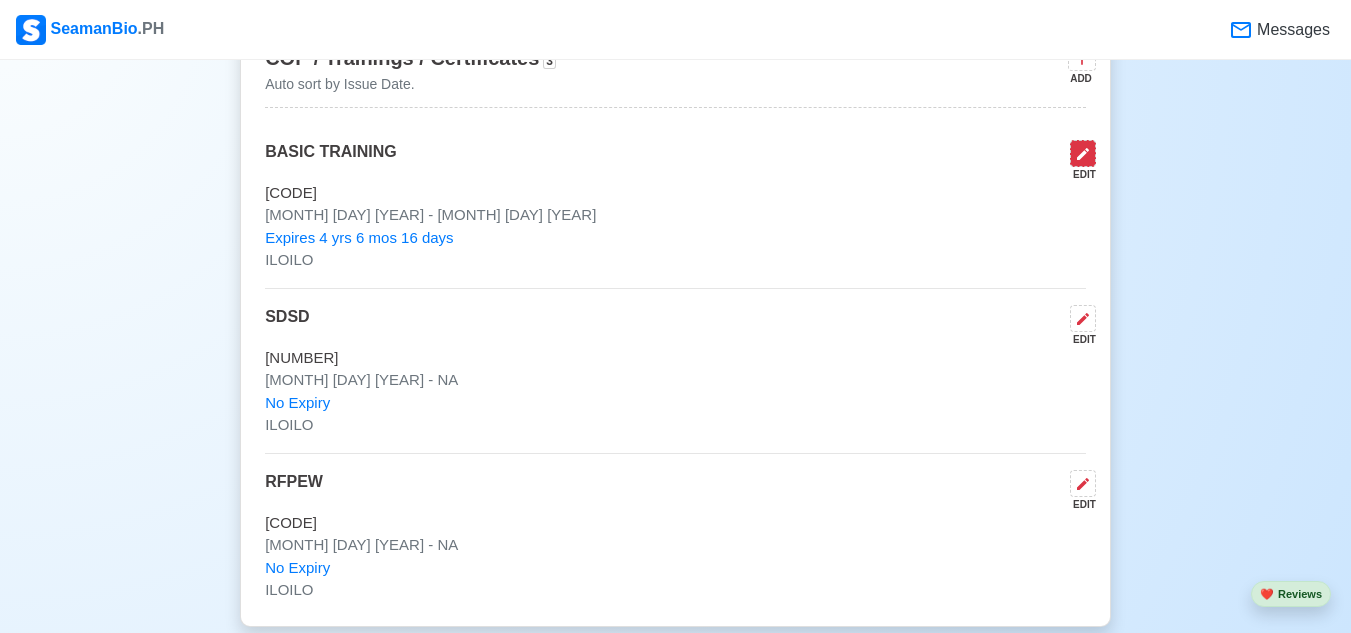click 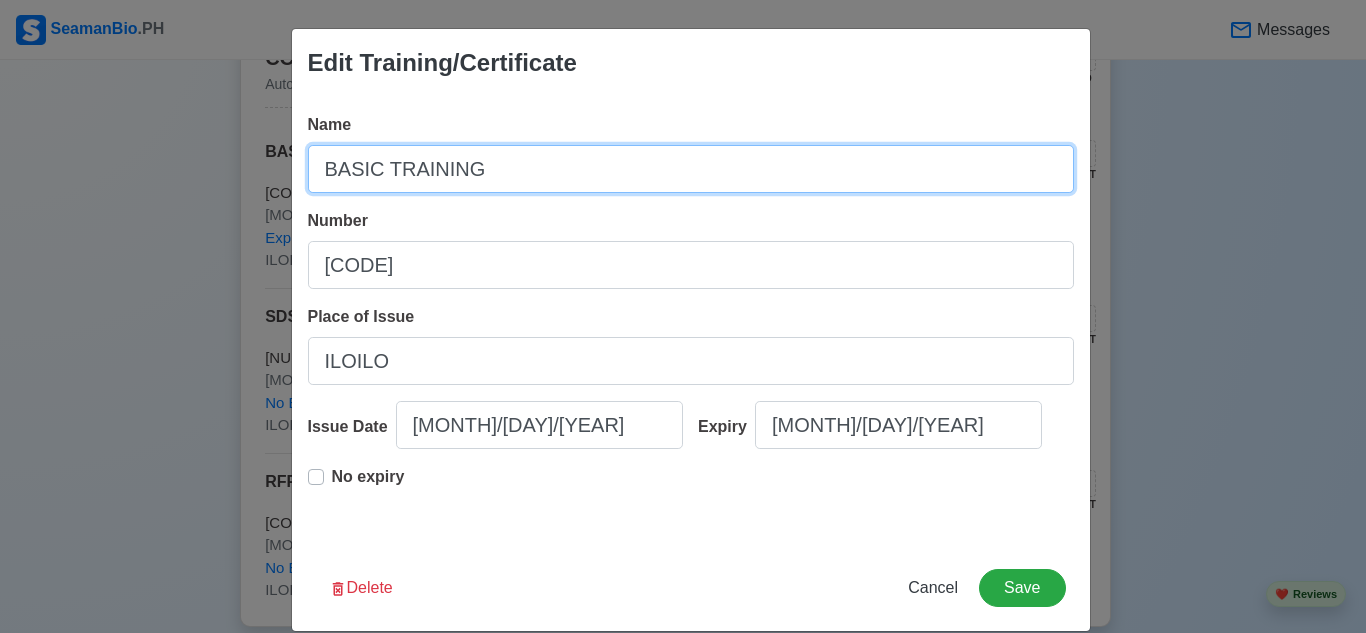 click on "BASIC TRAINING" at bounding box center [691, 169] 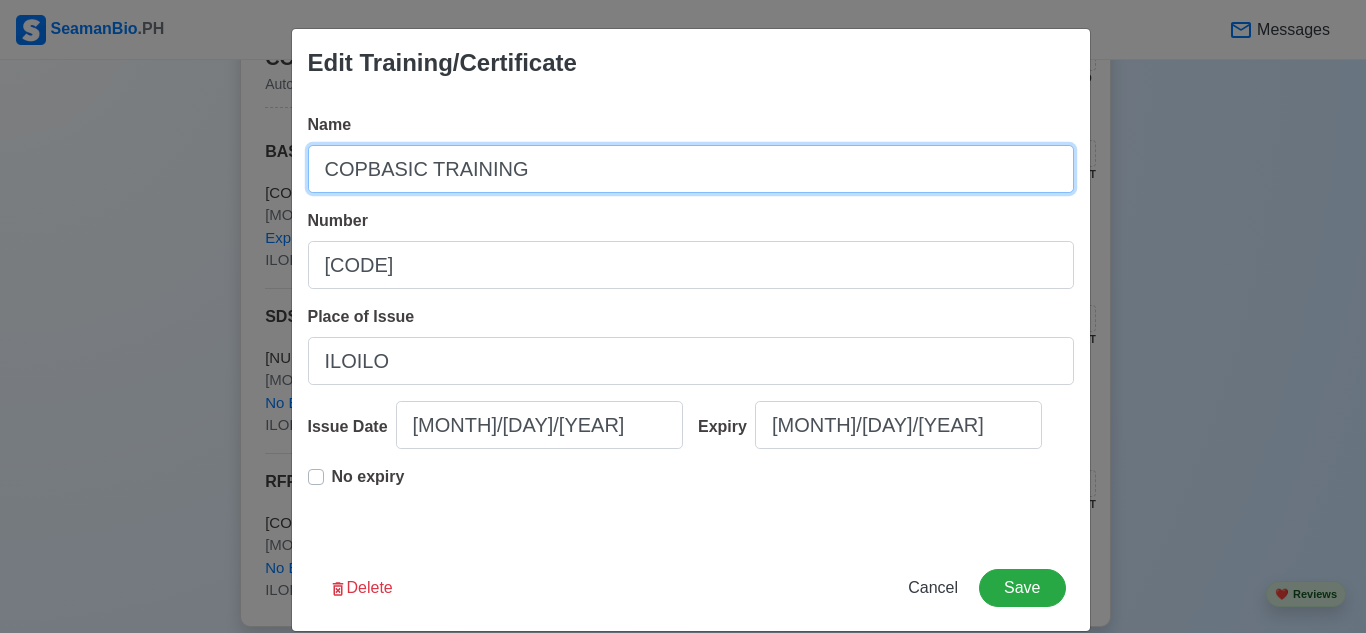 type on "COPBASIC TRAINING" 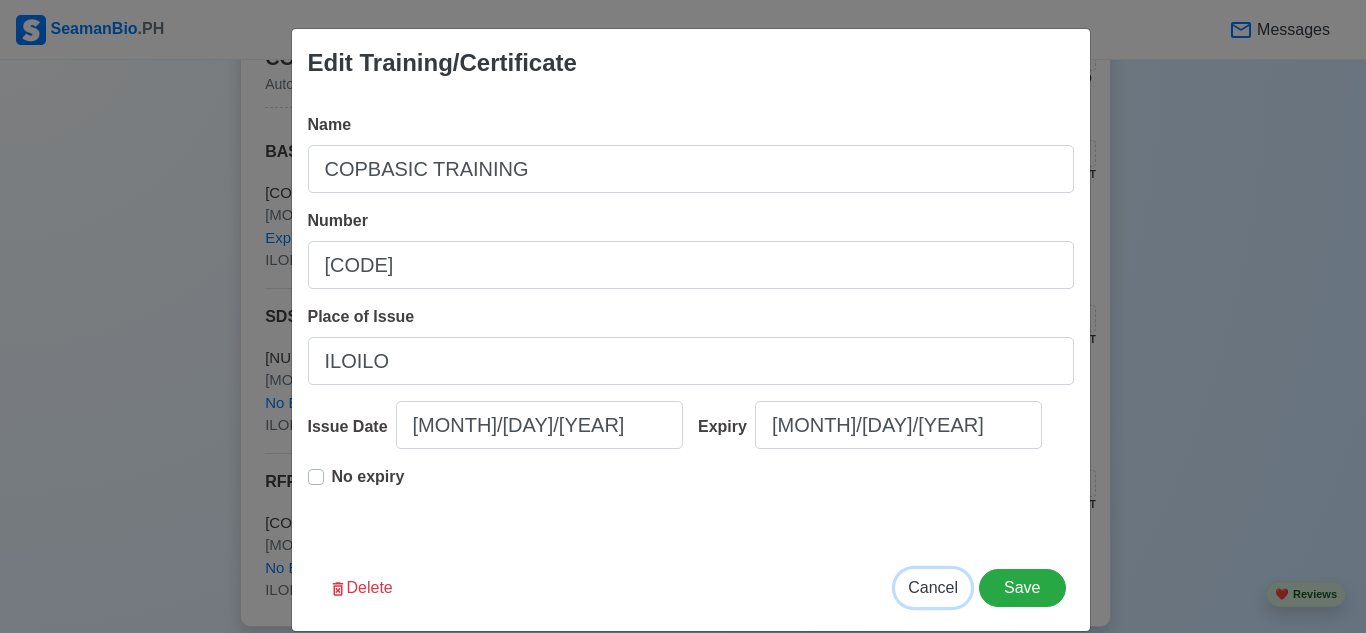 click on "Cancel" at bounding box center (933, 588) 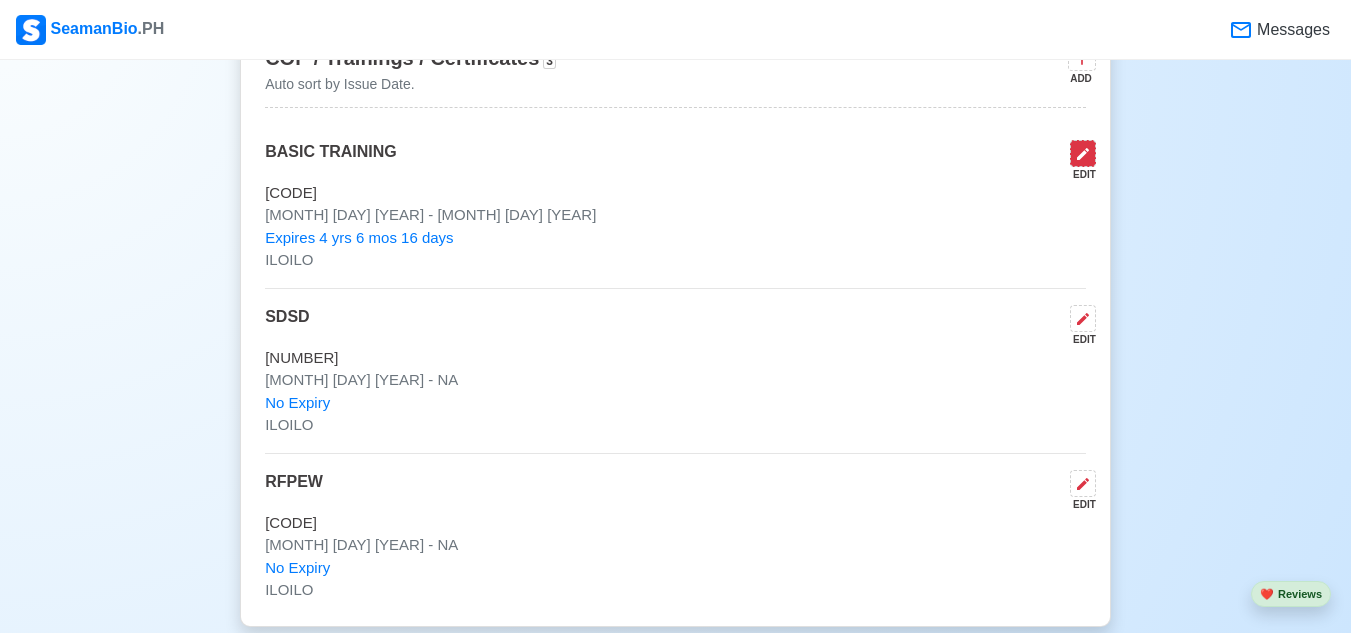 click 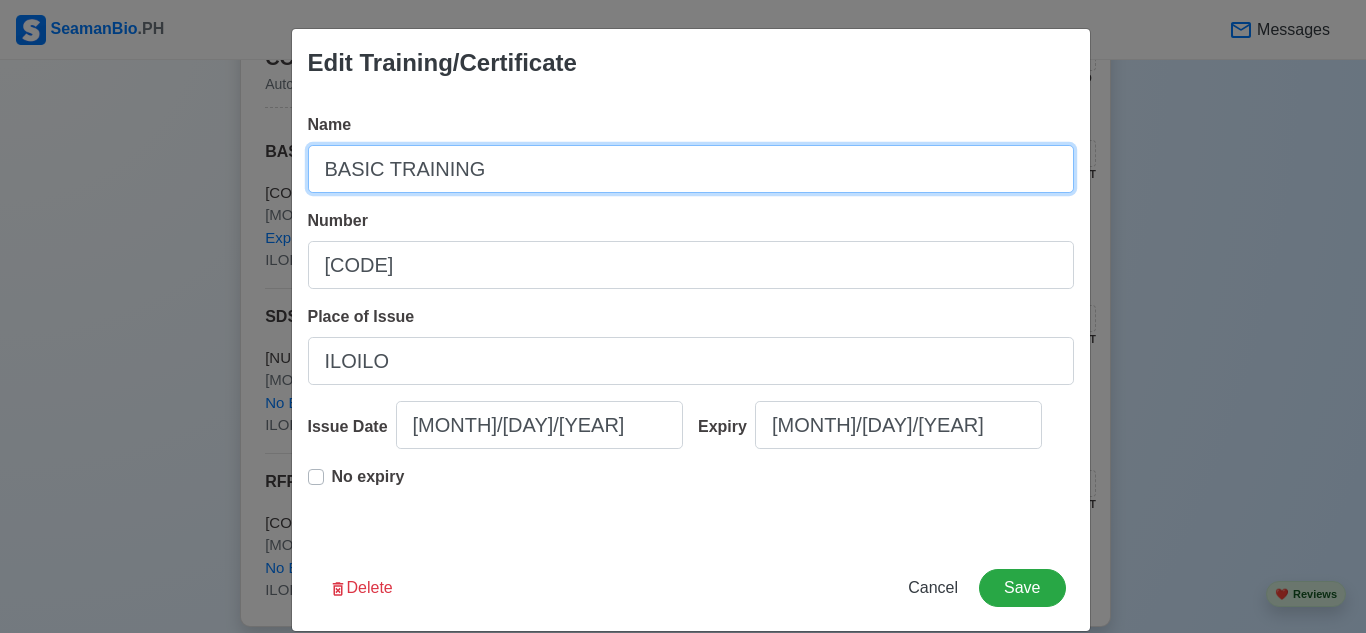 click on "BASIC TRAINING" at bounding box center (691, 169) 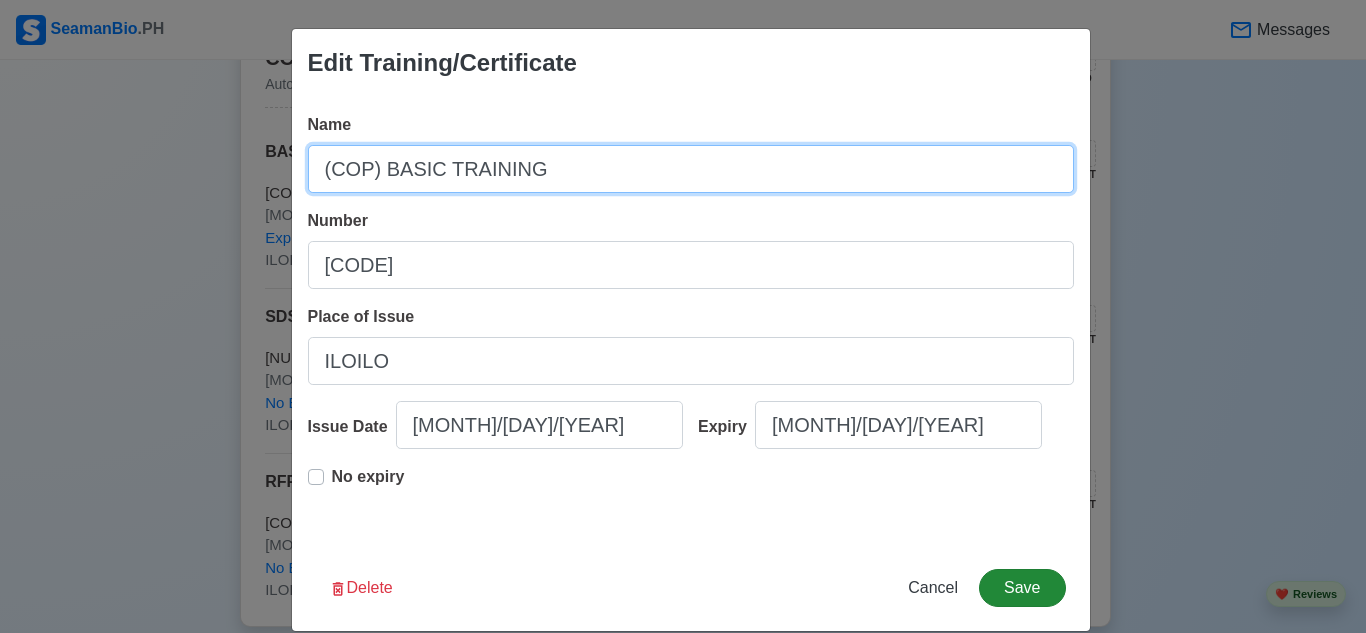type on "(COP) BASIC TRAINING" 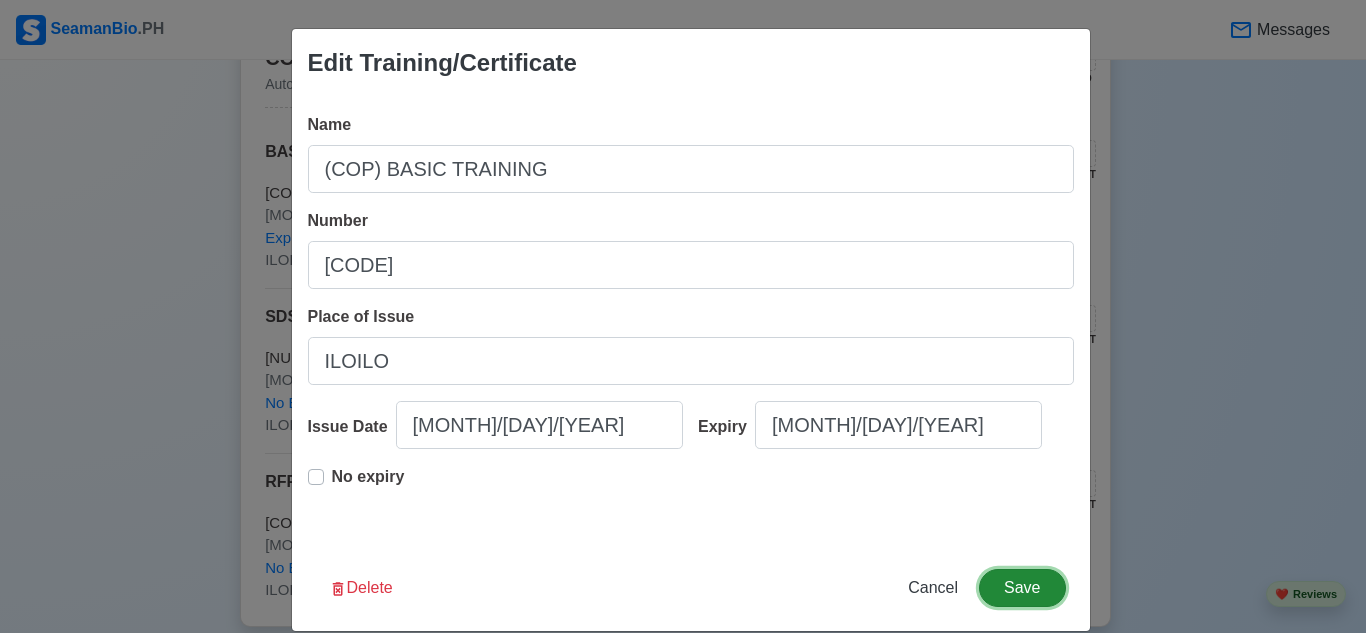 click on "Save" at bounding box center [1022, 588] 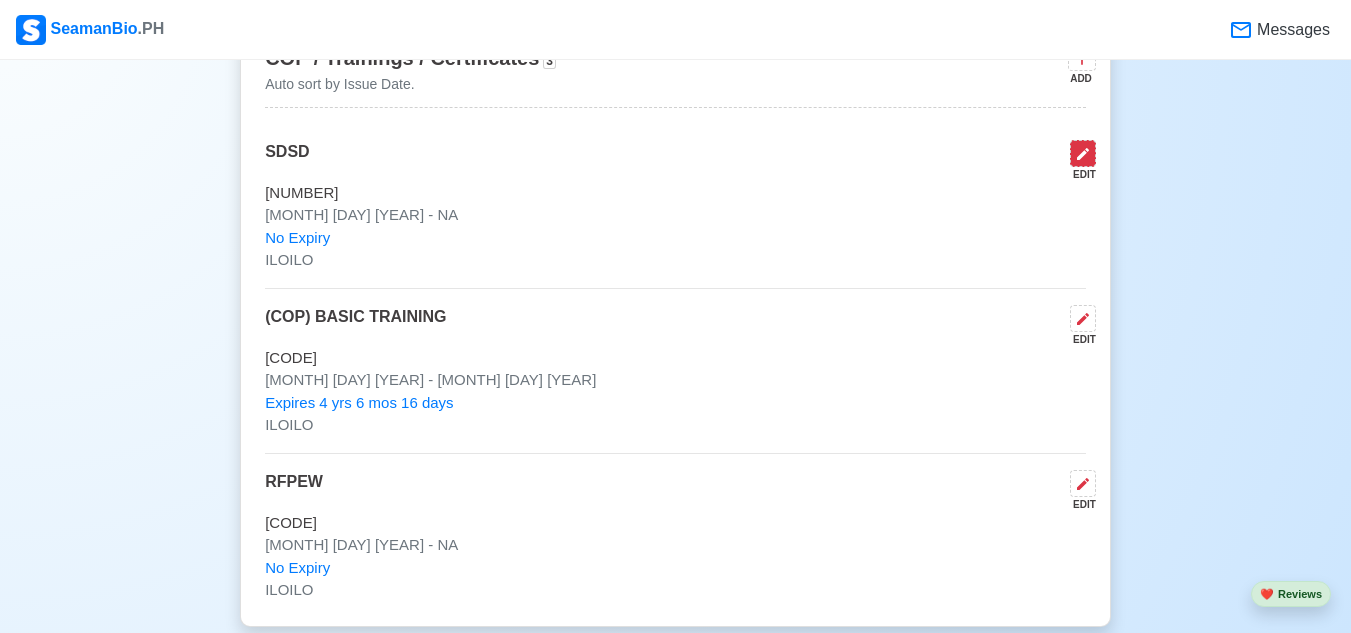 click at bounding box center [1083, 153] 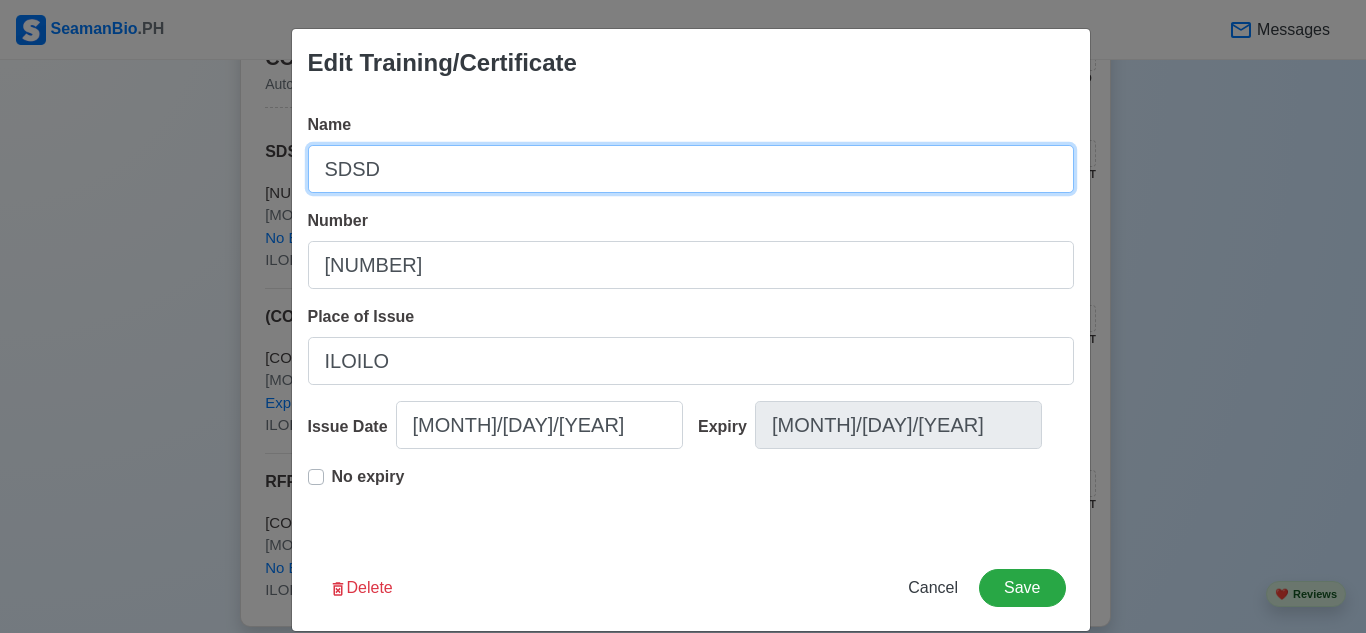 click on "SDSD" at bounding box center (691, 169) 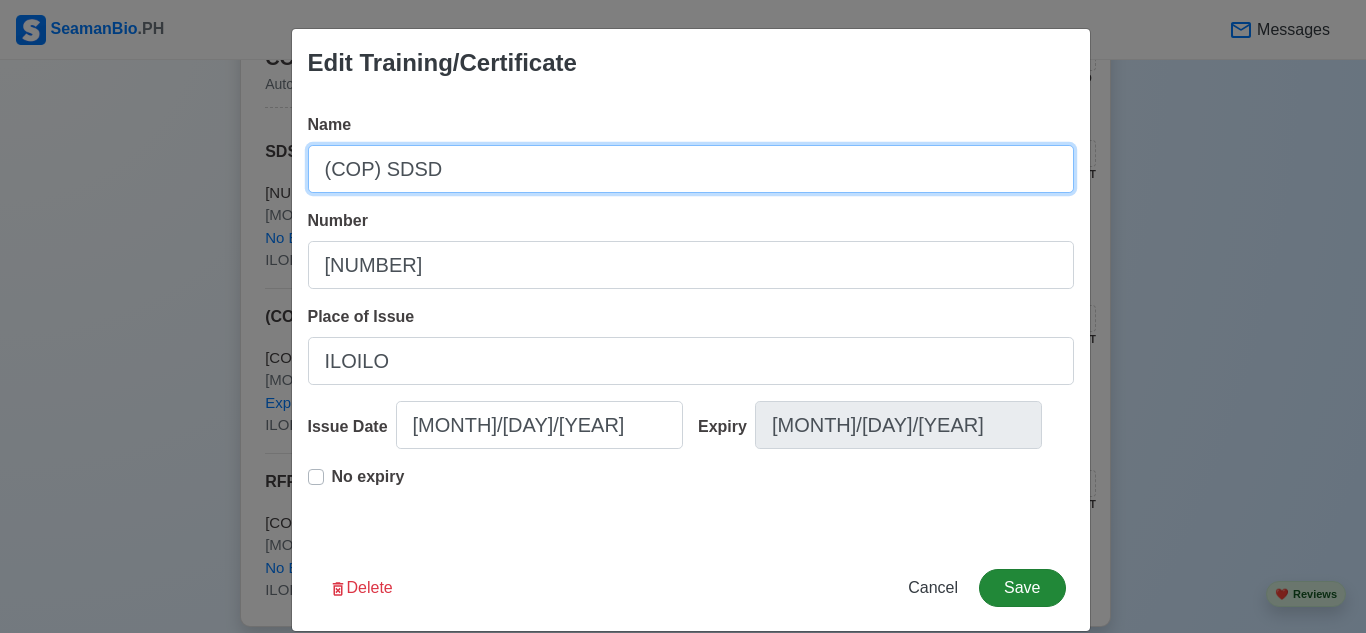 type on "(COP) SDSD" 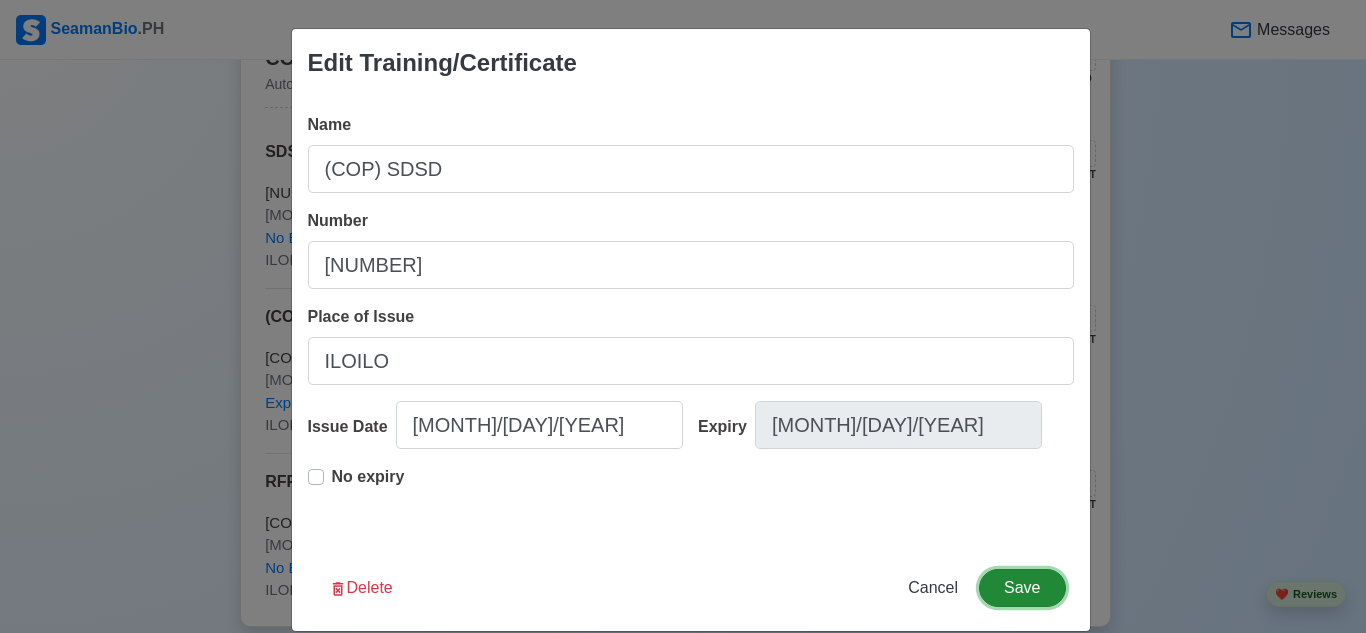 click on "Save" at bounding box center (1022, 588) 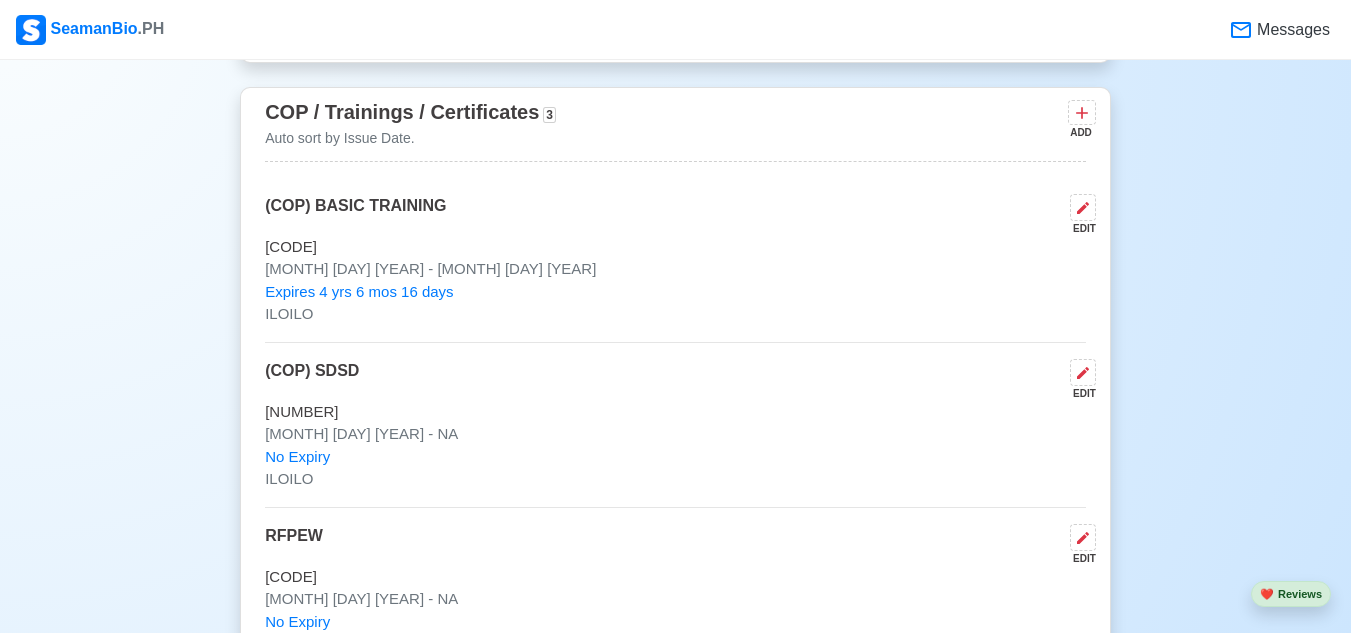 scroll, scrollTop: 3367, scrollLeft: 0, axis: vertical 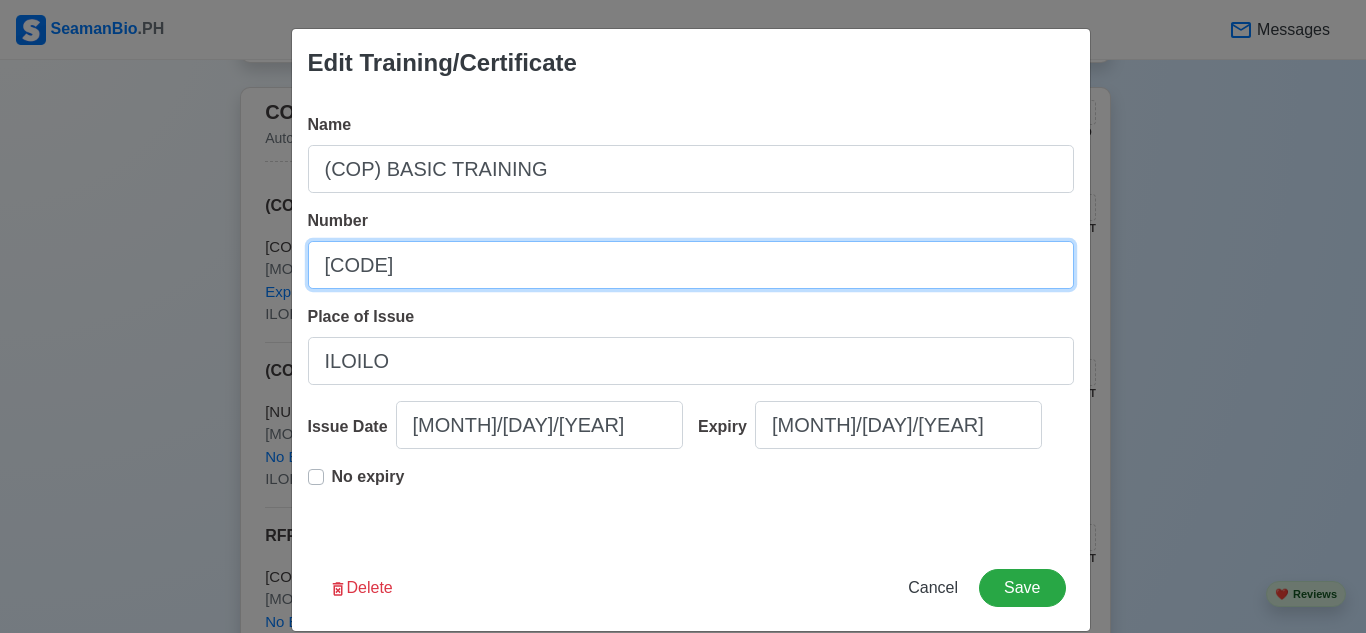 drag, startPoint x: 568, startPoint y: 265, endPoint x: 276, endPoint y: 271, distance: 292.06165 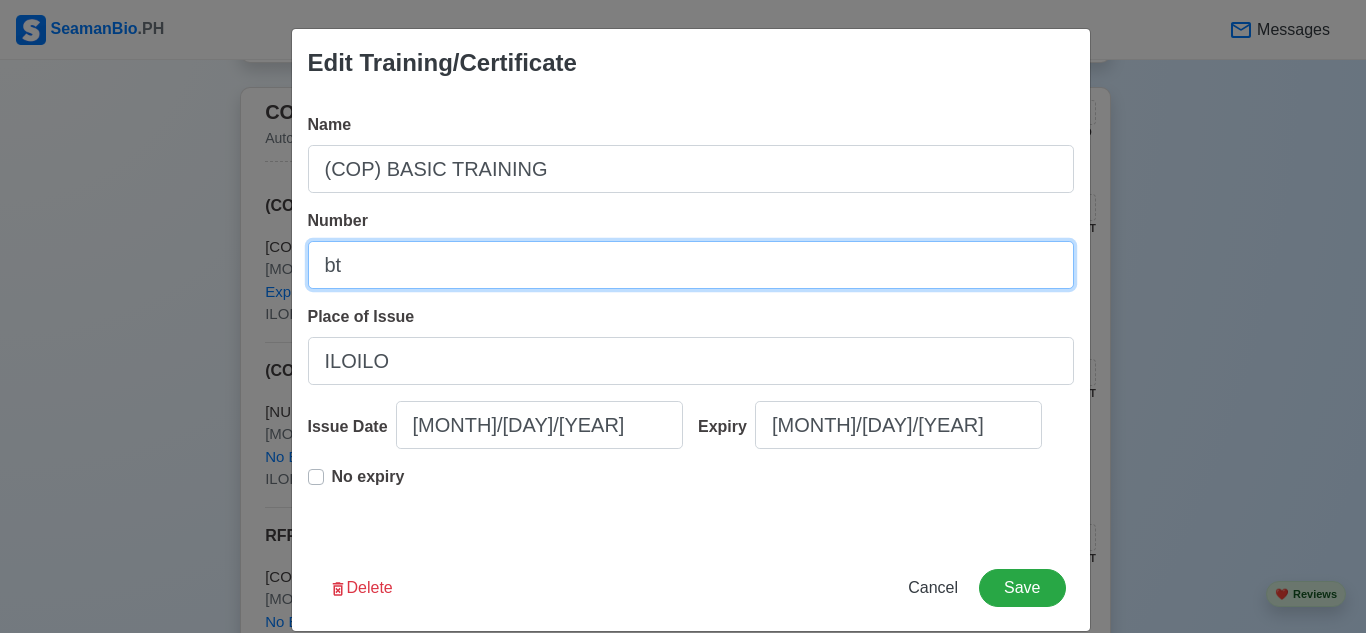 type on "b" 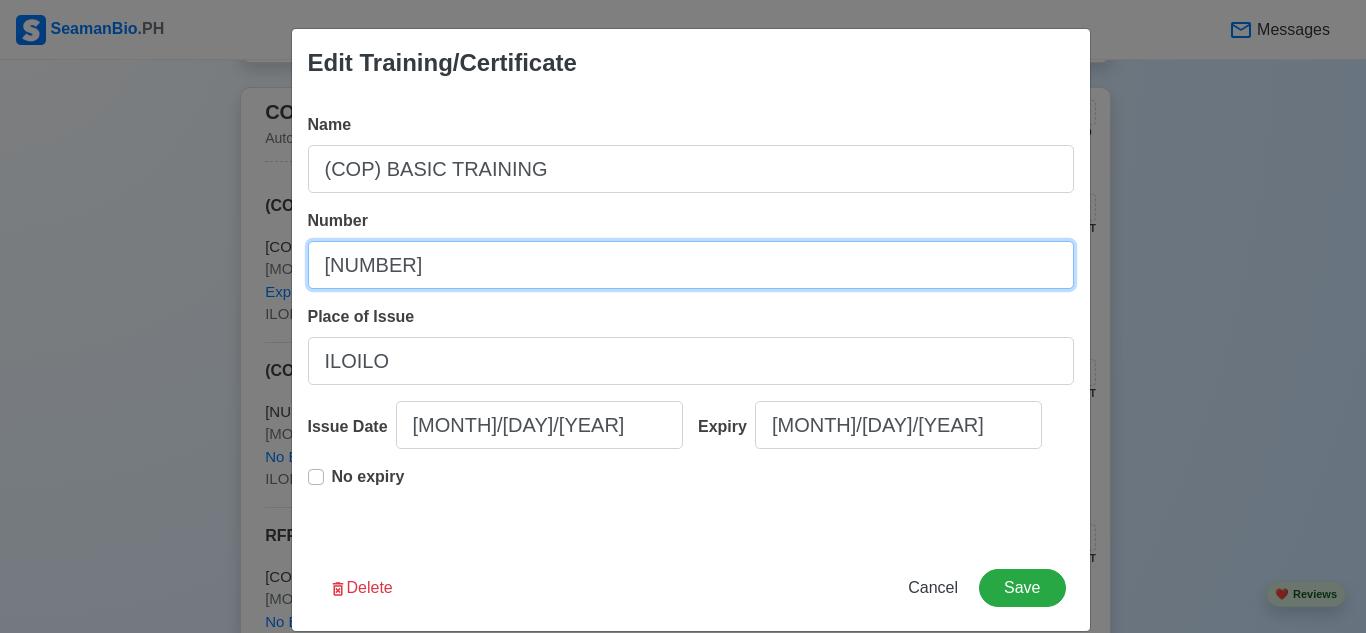 type on "[NUMBER]" 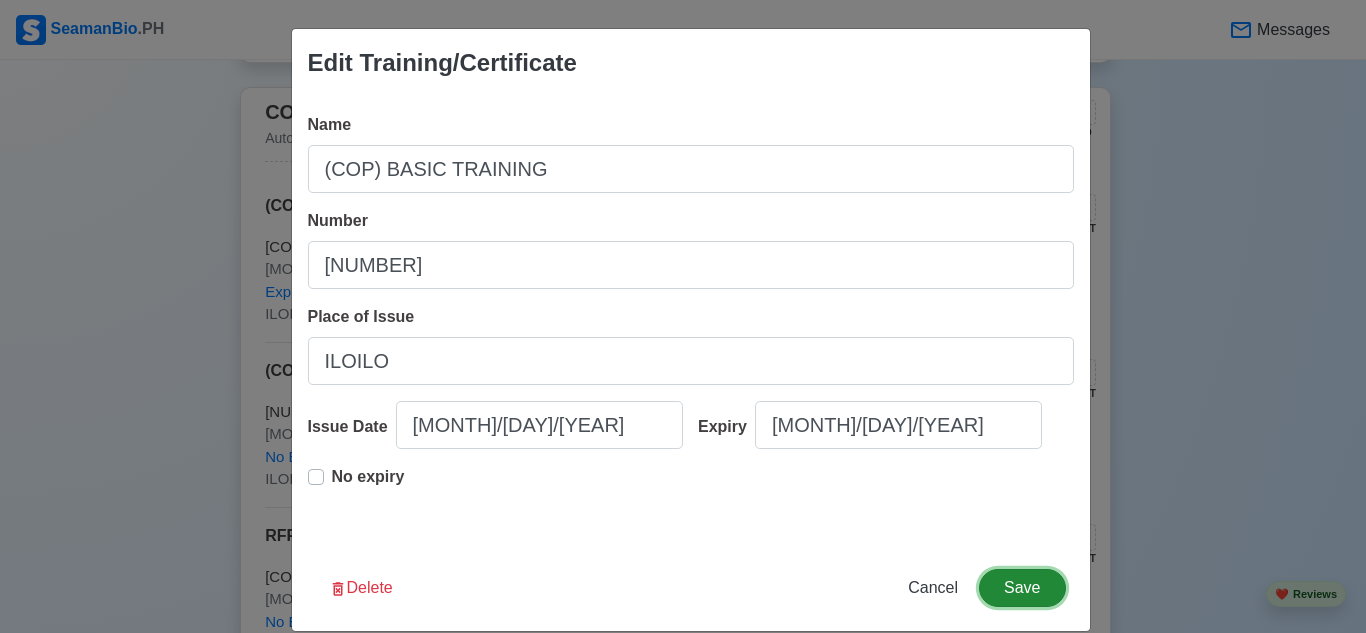 click on "Save" at bounding box center (1022, 588) 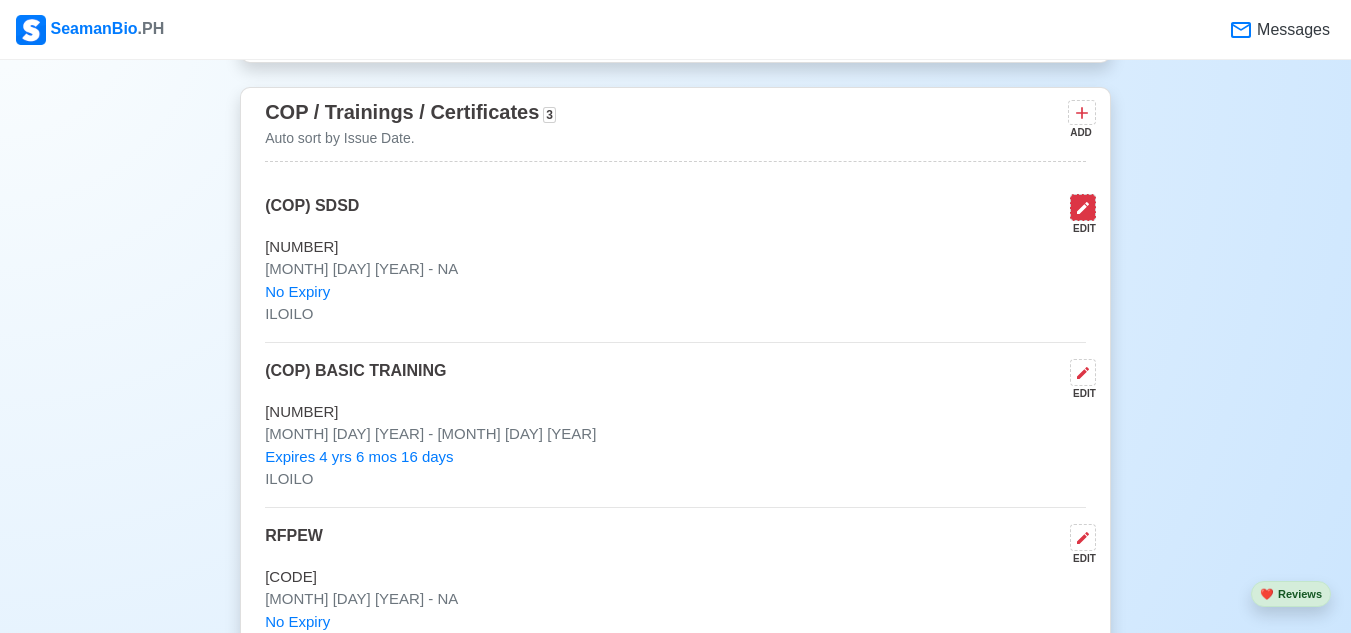 click 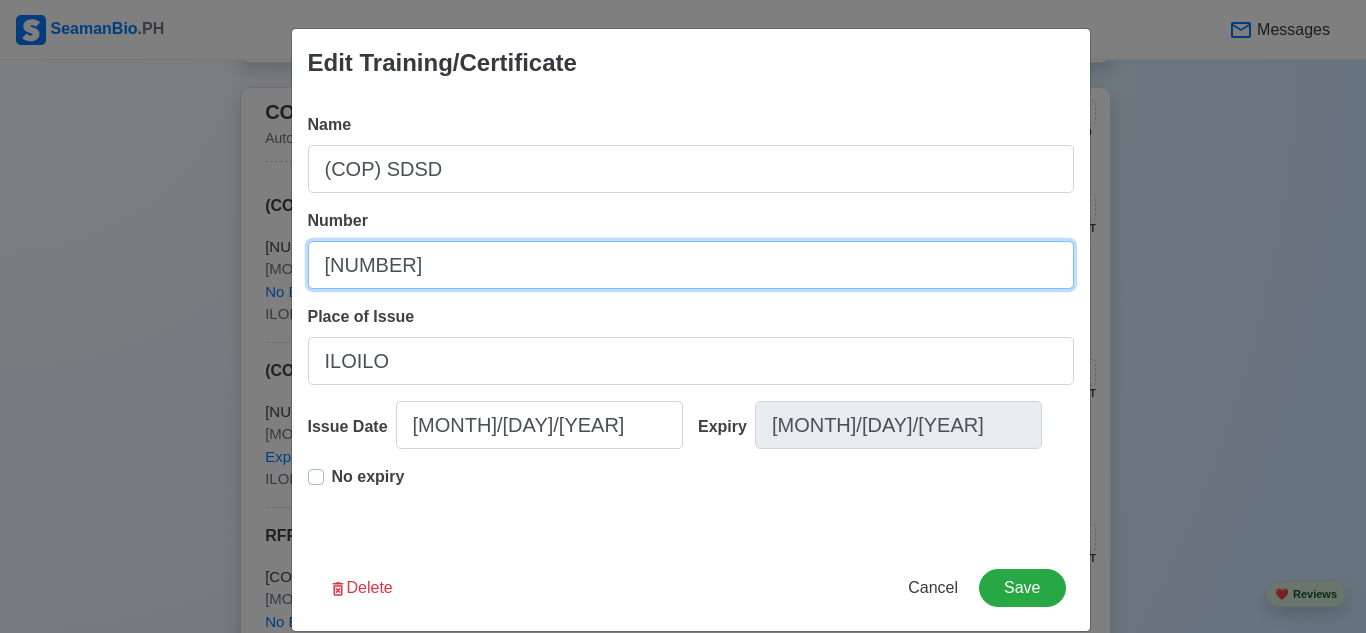 drag, startPoint x: 838, startPoint y: 272, endPoint x: 257, endPoint y: 250, distance: 581.4164 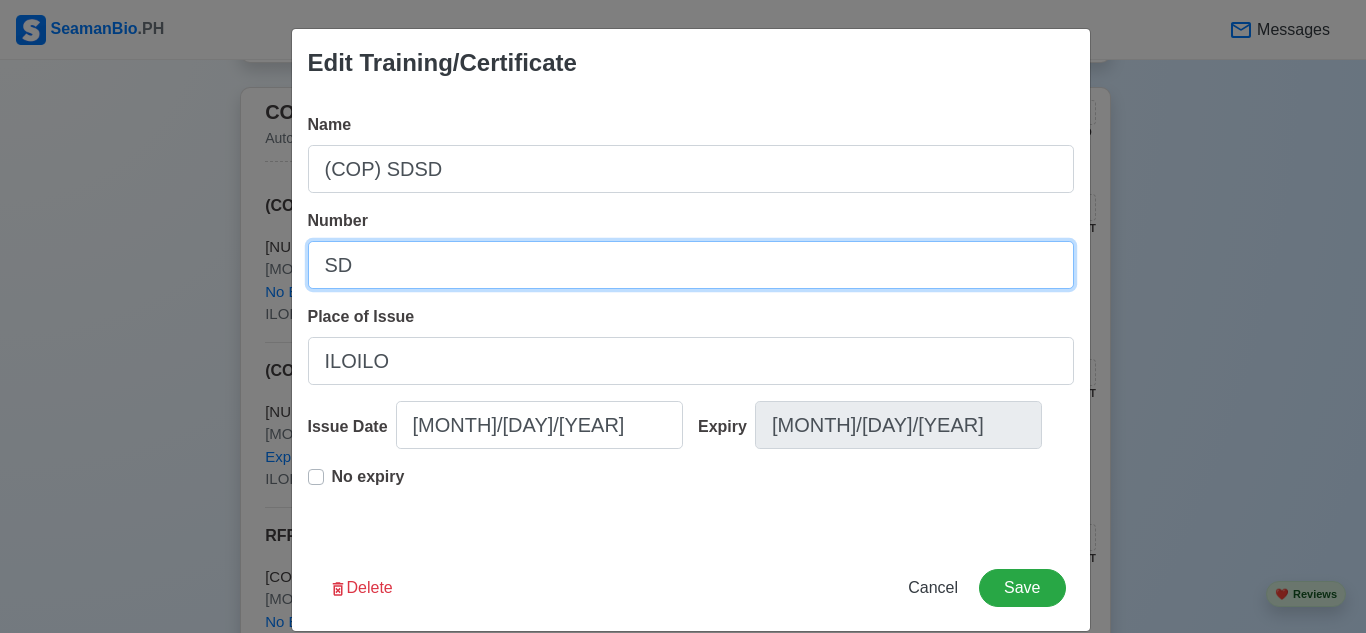 type on "S" 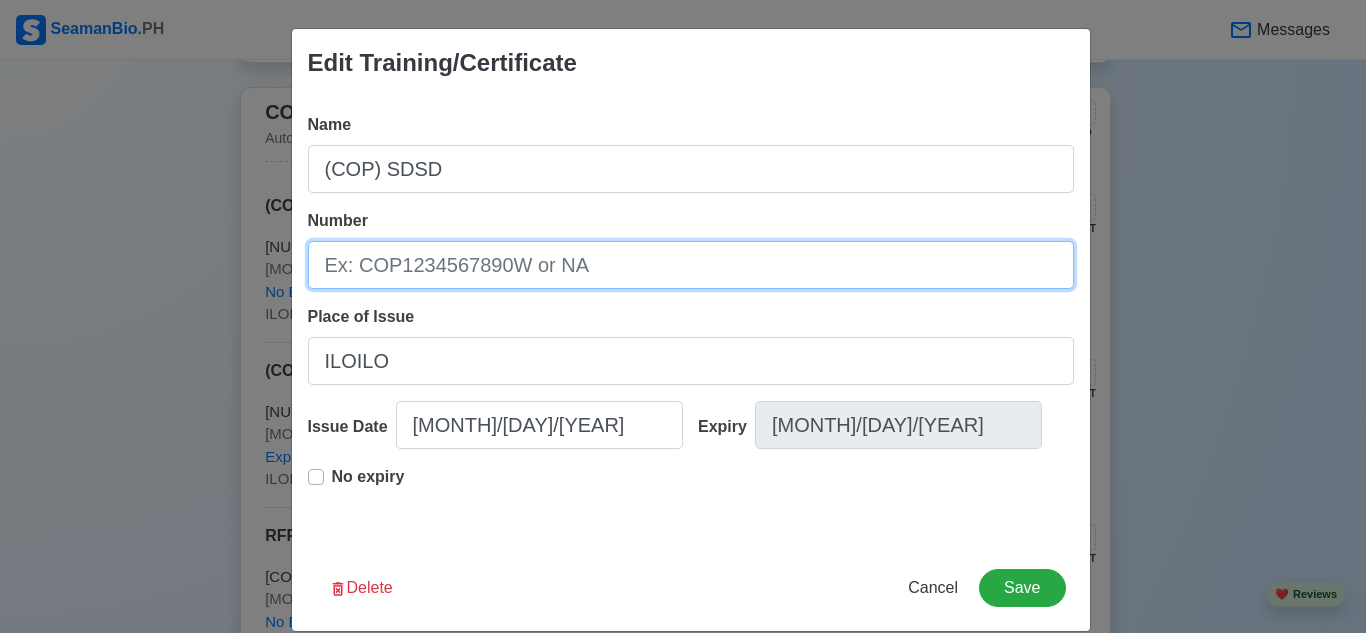 click on "Number" at bounding box center [691, 265] 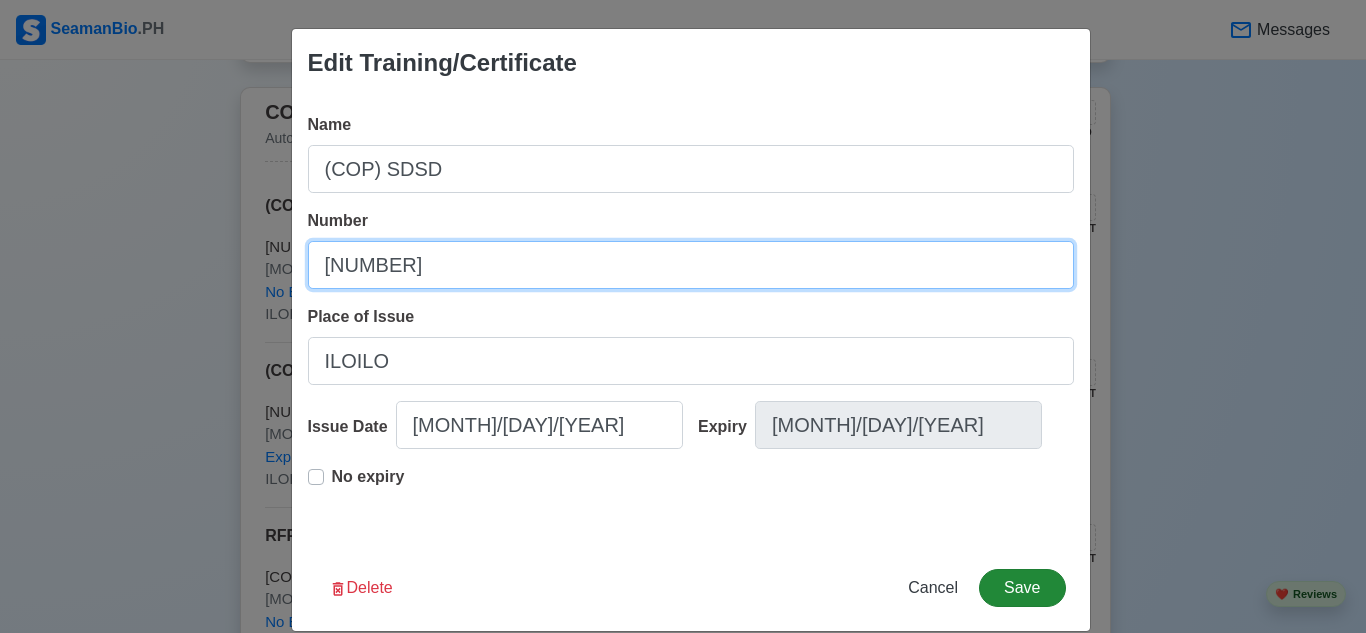type on "[NUMBER]" 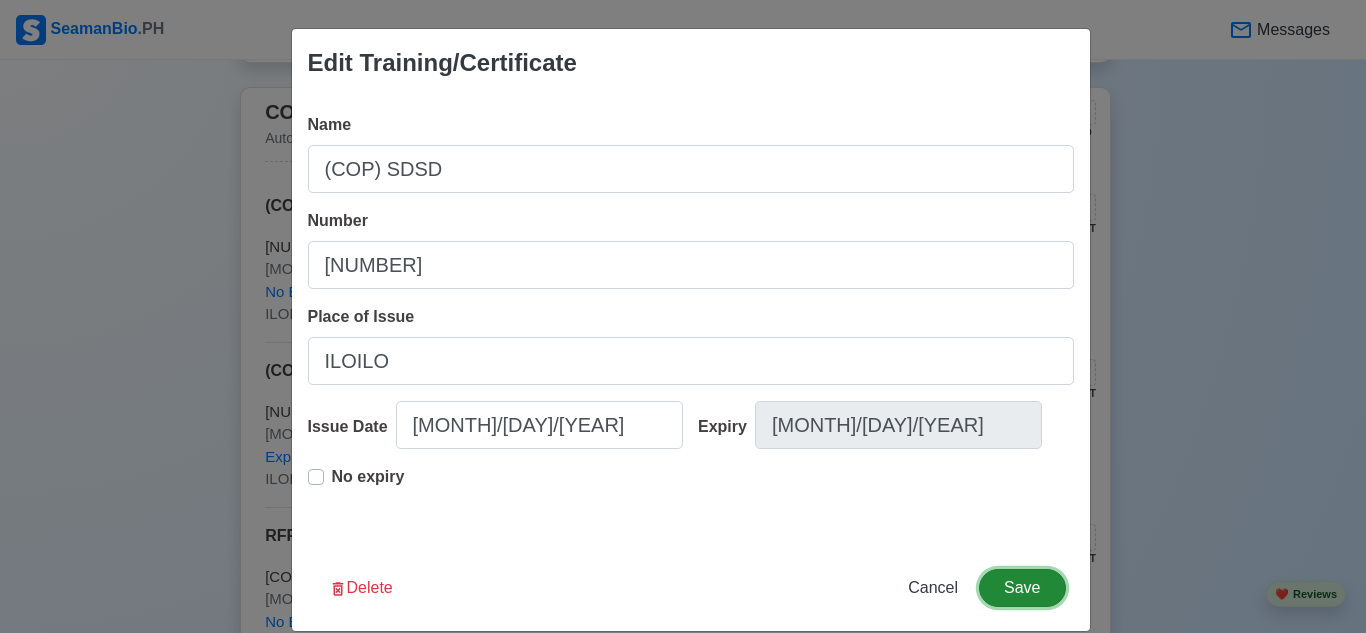click on "Save" at bounding box center [1022, 588] 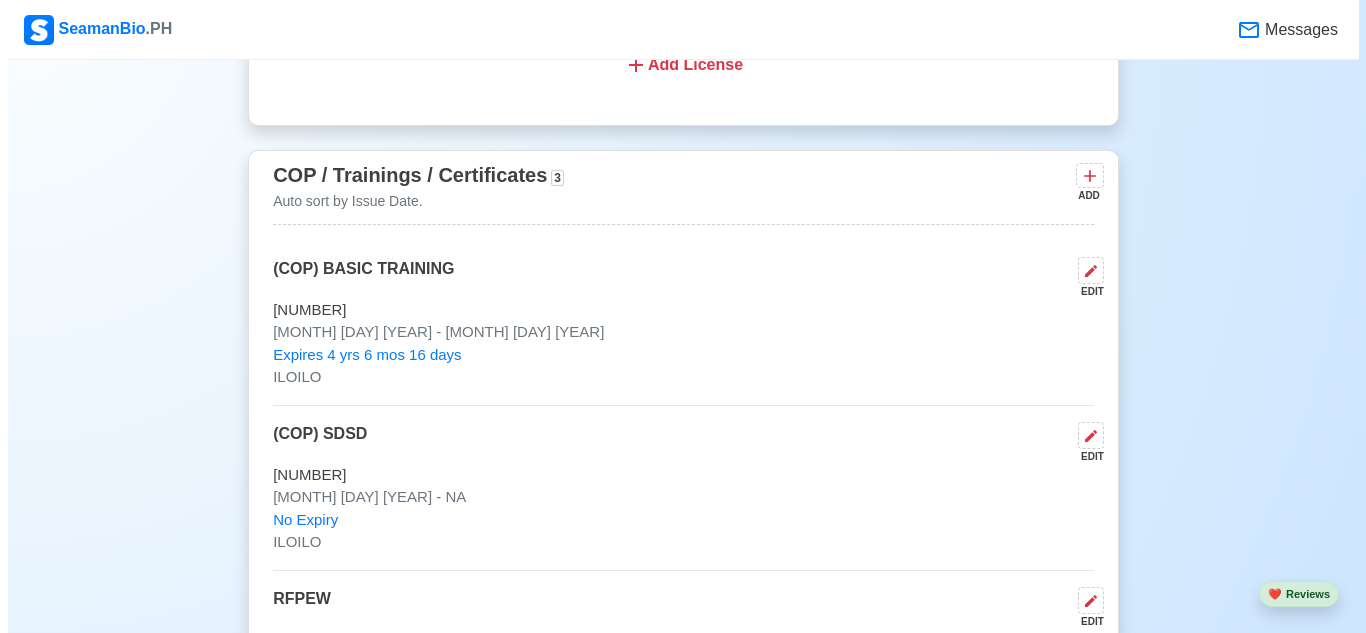 scroll, scrollTop: 3286, scrollLeft: 0, axis: vertical 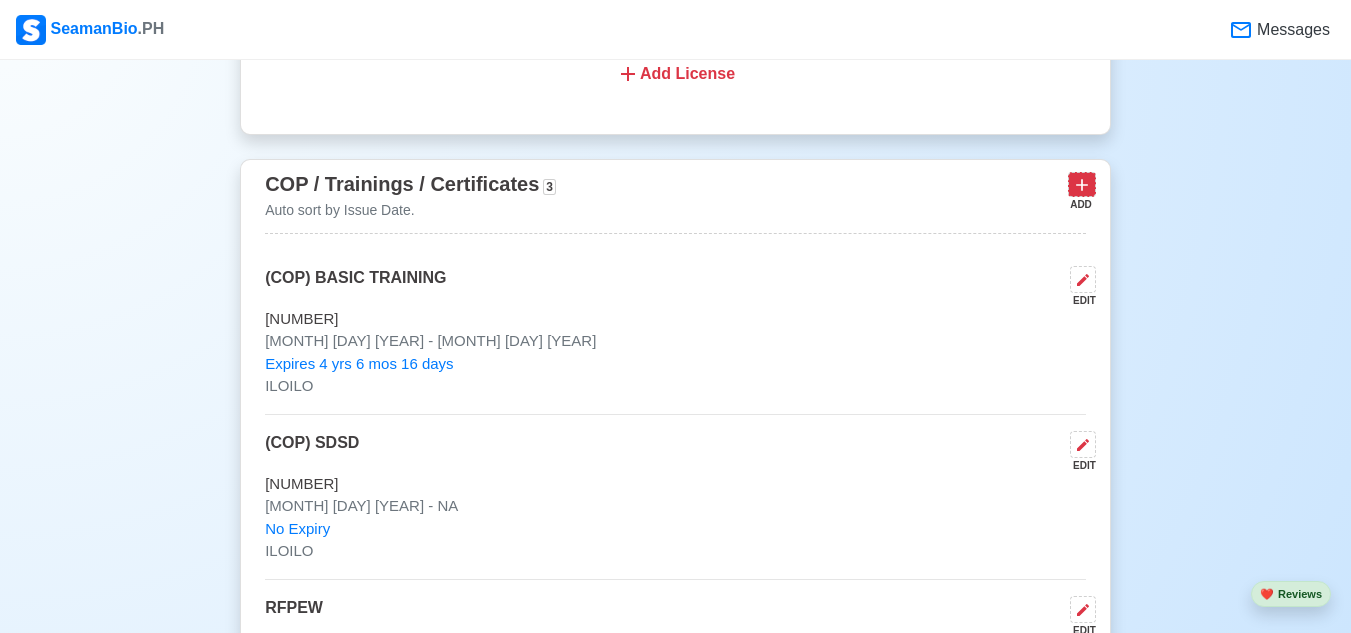 click 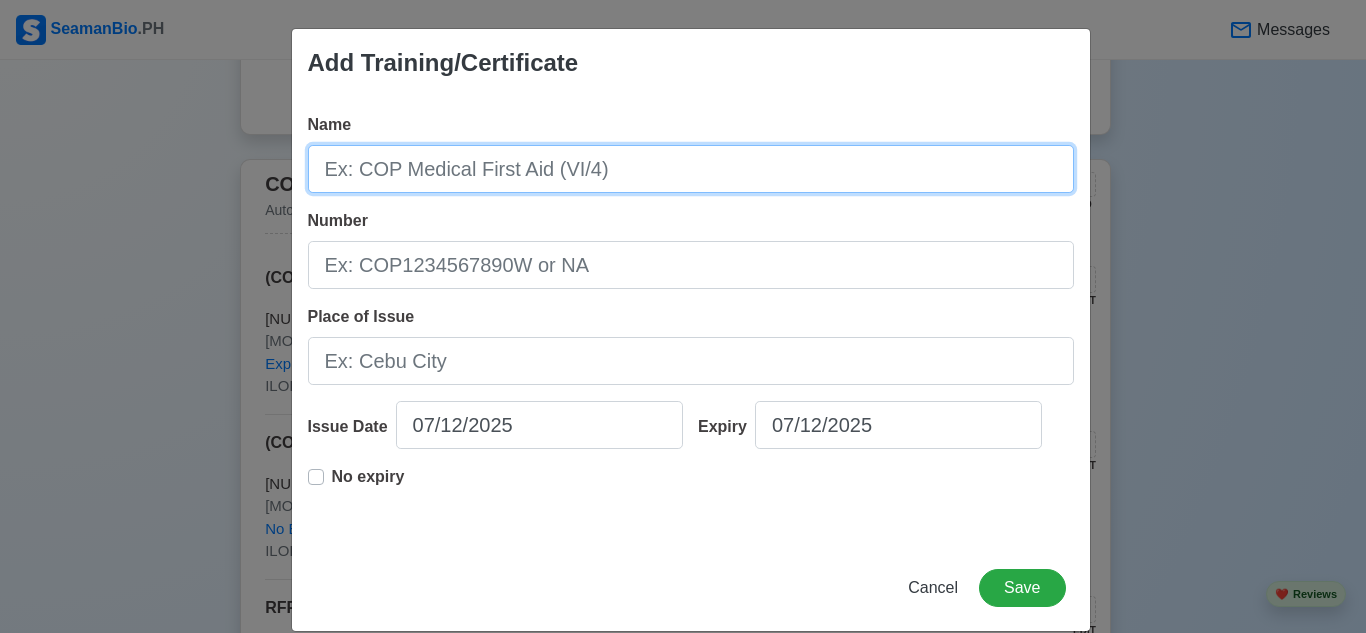 click on "Name" at bounding box center (691, 169) 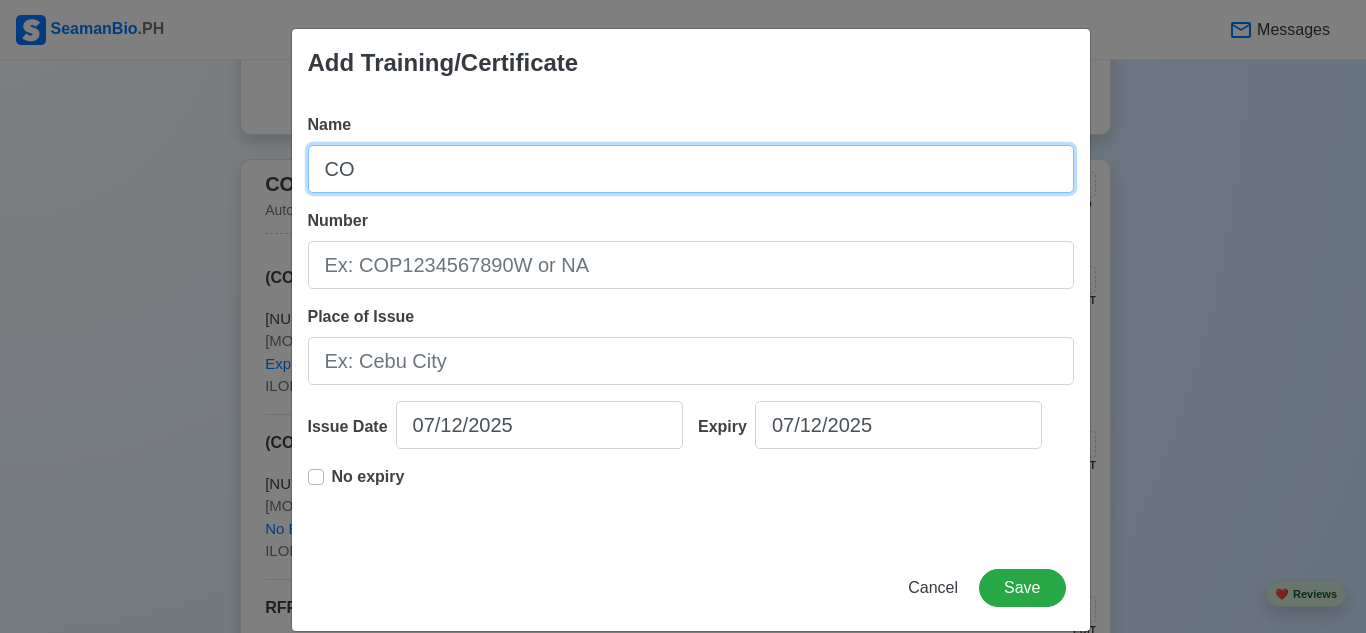 type on "C" 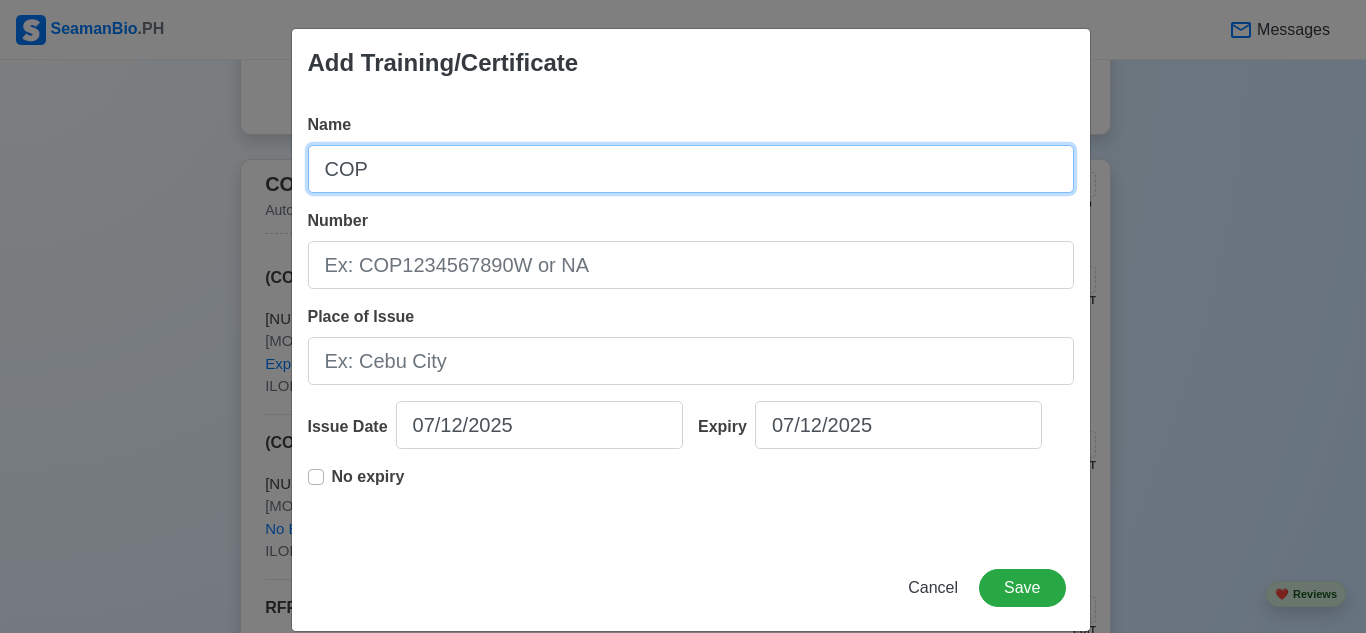 type on "COP" 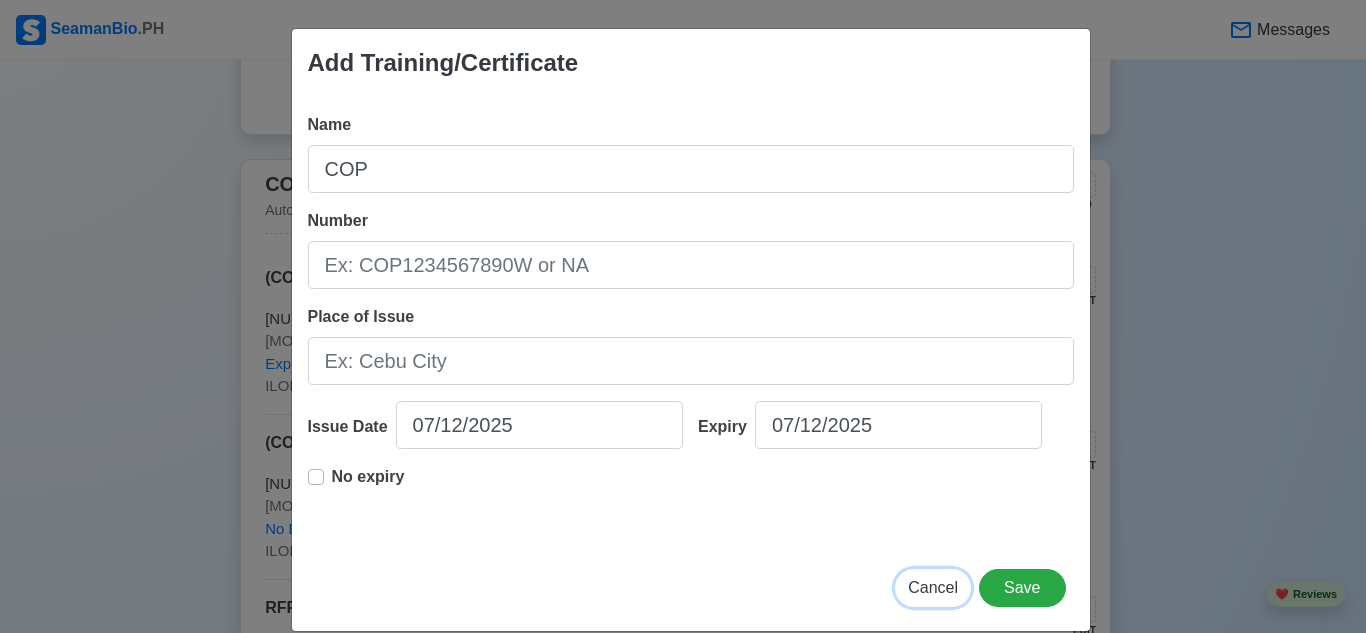 click on "Cancel" at bounding box center [933, 587] 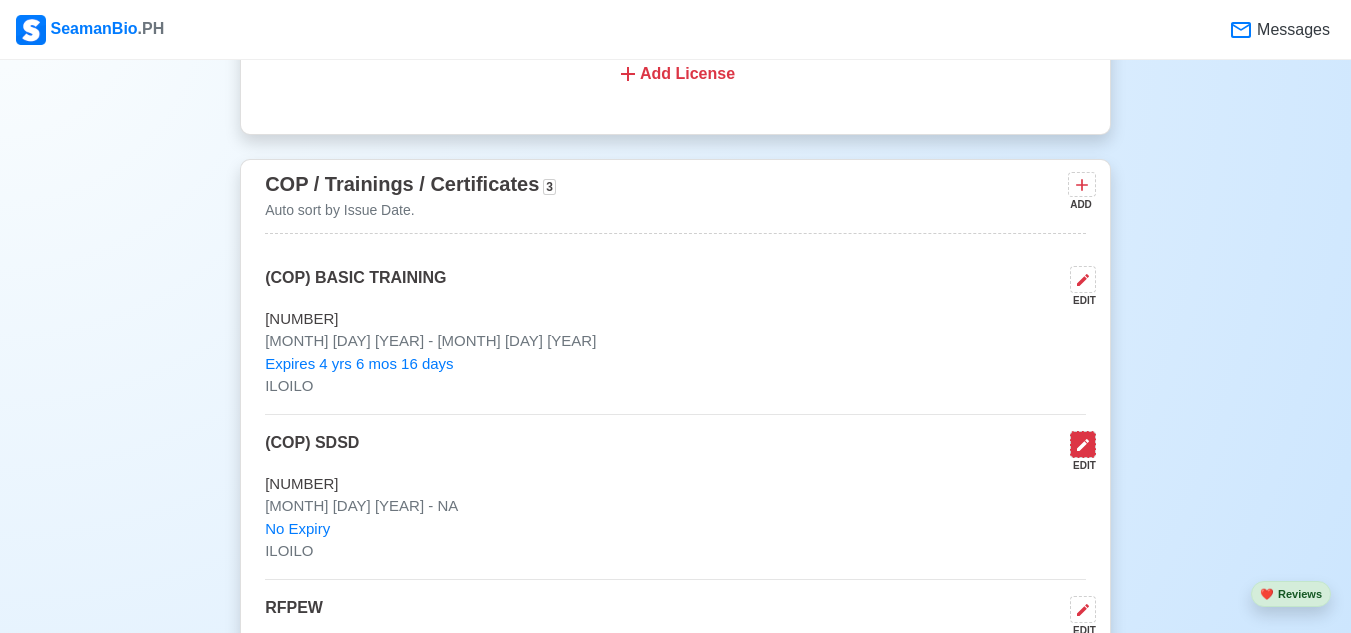 click 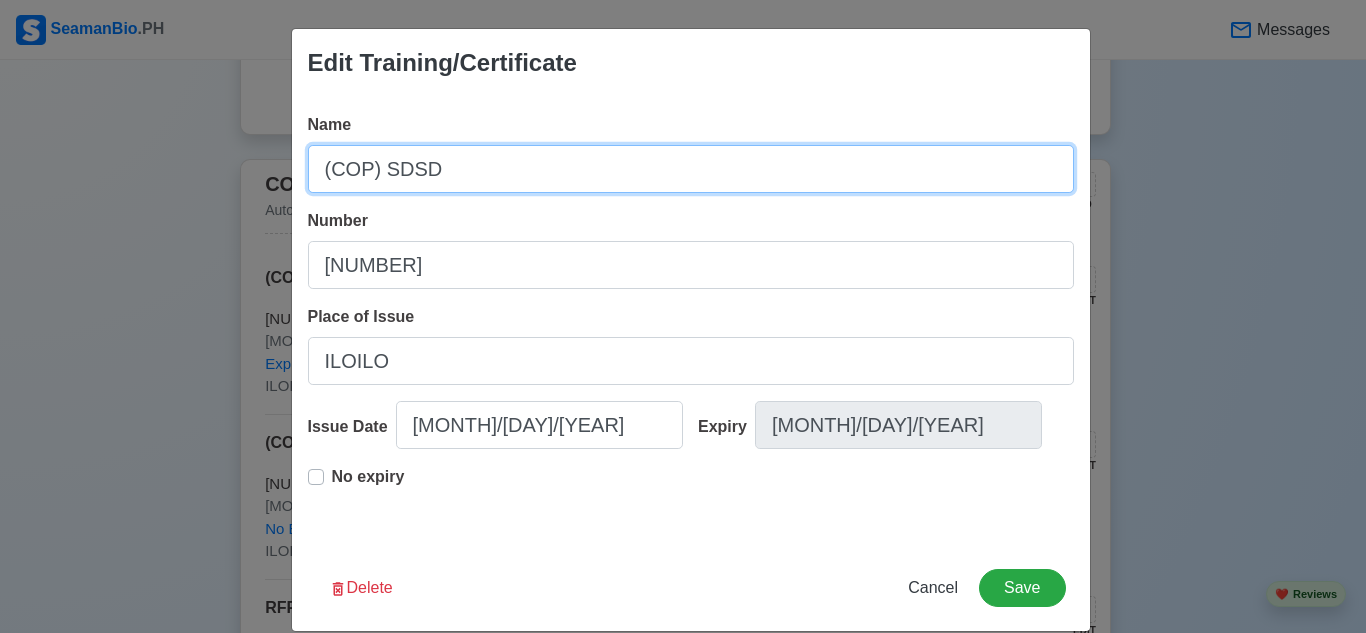 click on "(COP) SDSD" at bounding box center [691, 169] 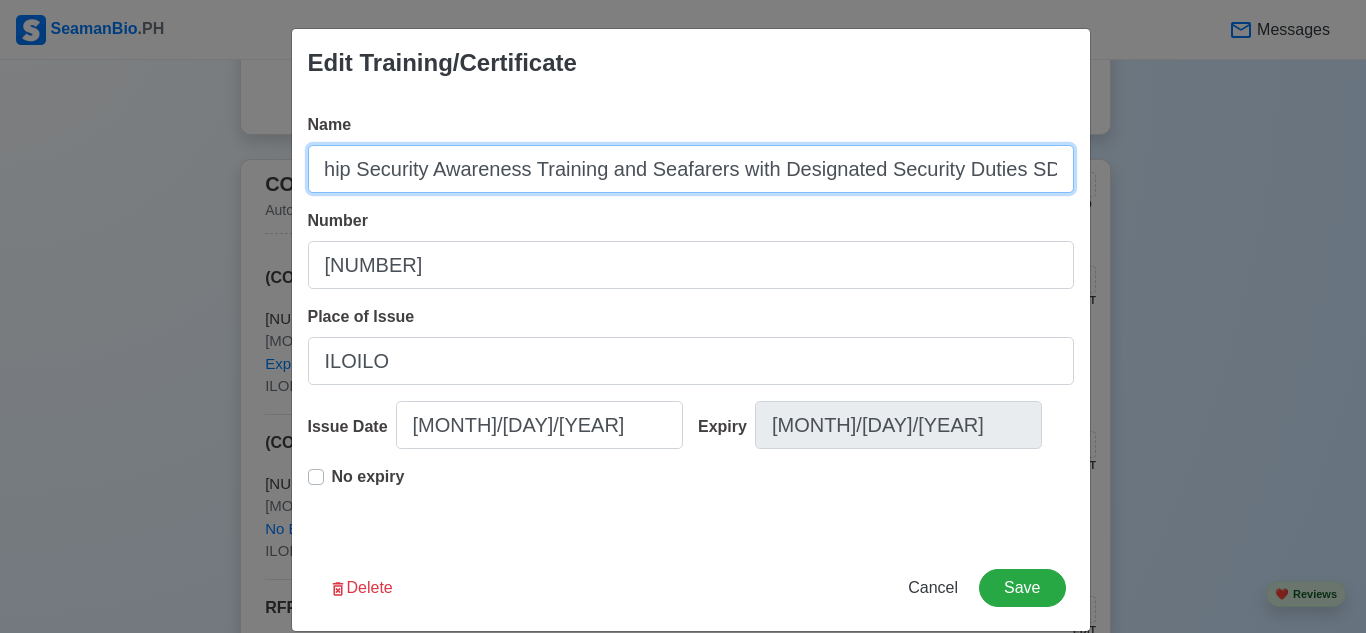scroll, scrollTop: 0, scrollLeft: 82, axis: horizontal 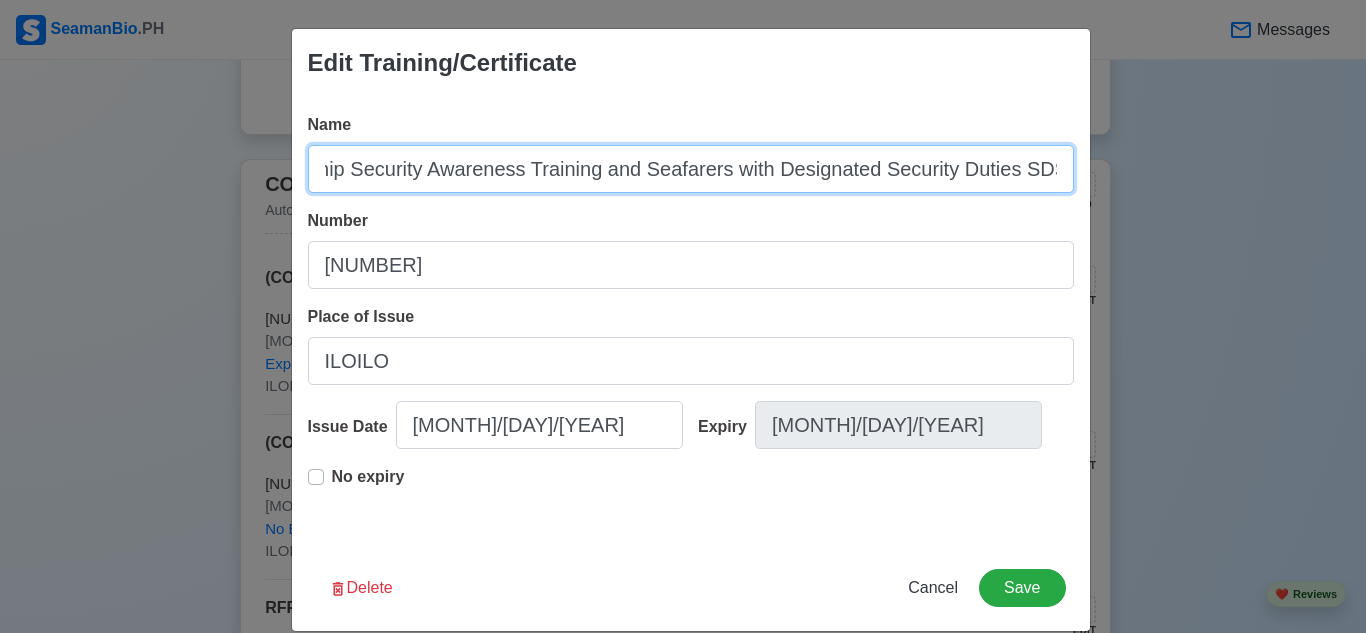 click on "(COP) Ship Security Awareness Training and Seafarers with Designated Security Duties SDSD)" at bounding box center [691, 169] 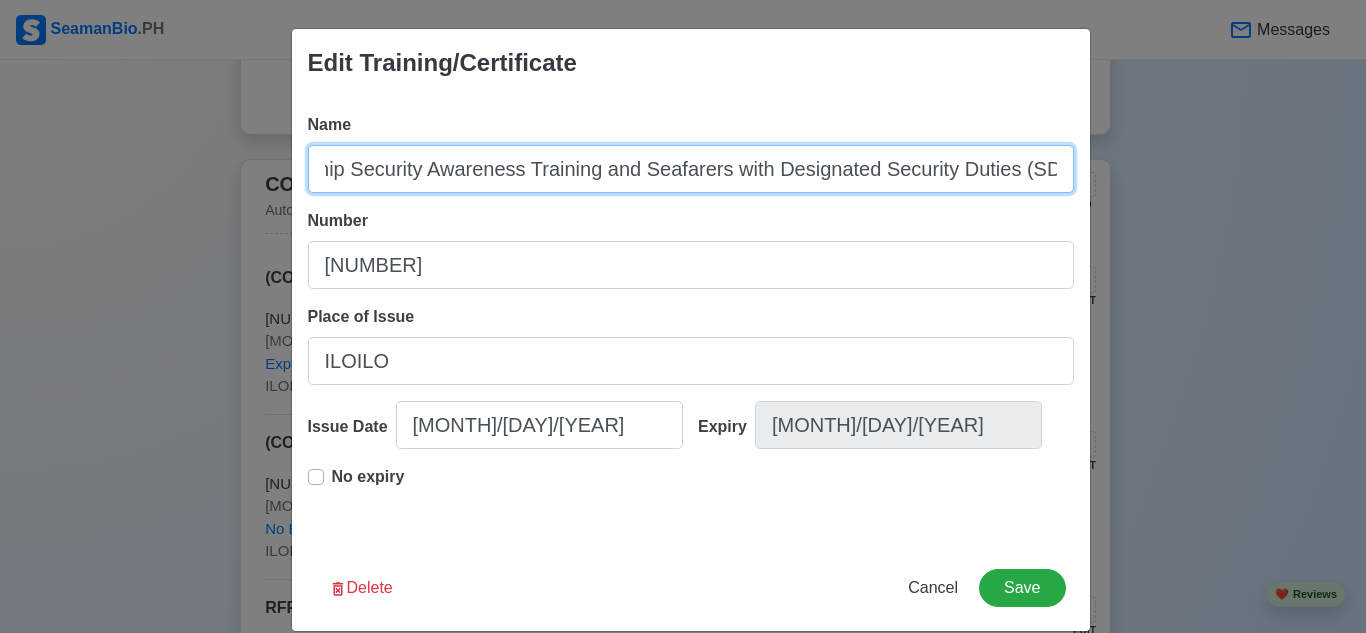 click on "(COP) Ship Security Awareness Training and Seafarers with Designated Security Duties (SDSD)" at bounding box center (691, 169) 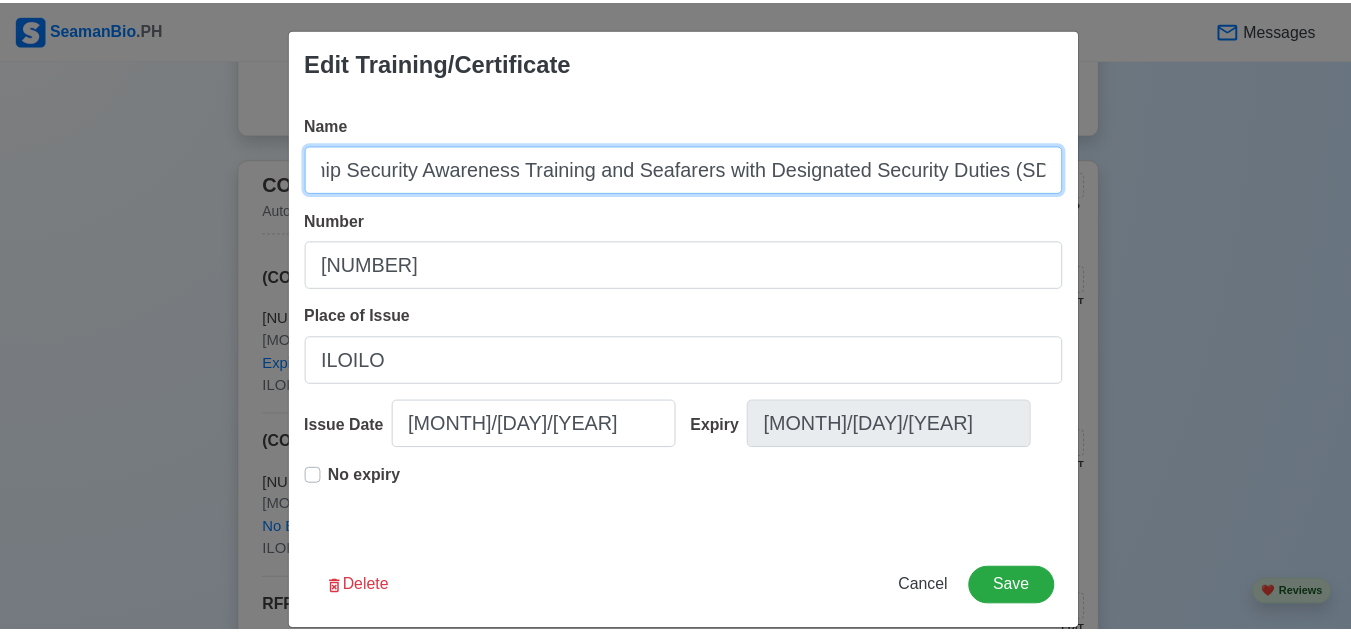 scroll, scrollTop: 0, scrollLeft: 0, axis: both 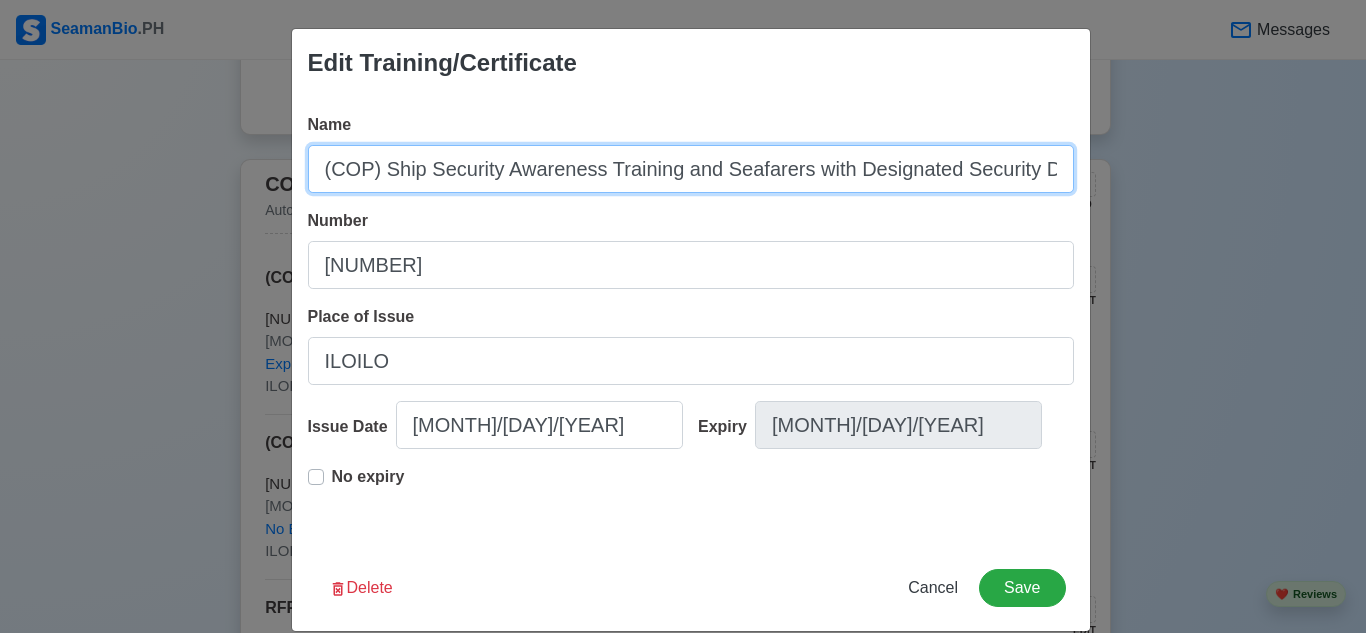 click on "(COP) Ship Security Awareness Training and Seafarers with Designated Security Duties (SDSD)" at bounding box center [691, 169] 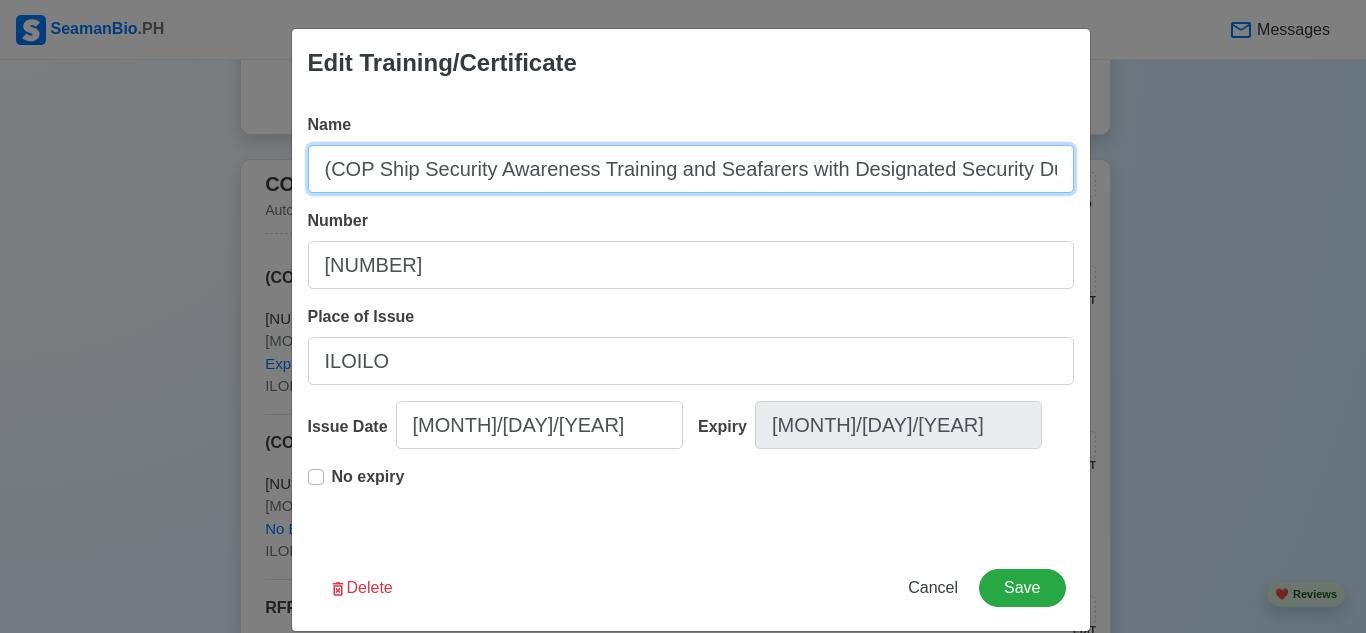 click on "(COP Ship Security Awareness Training and Seafarers with Designated Security Duties (SDSD)" at bounding box center (691, 169) 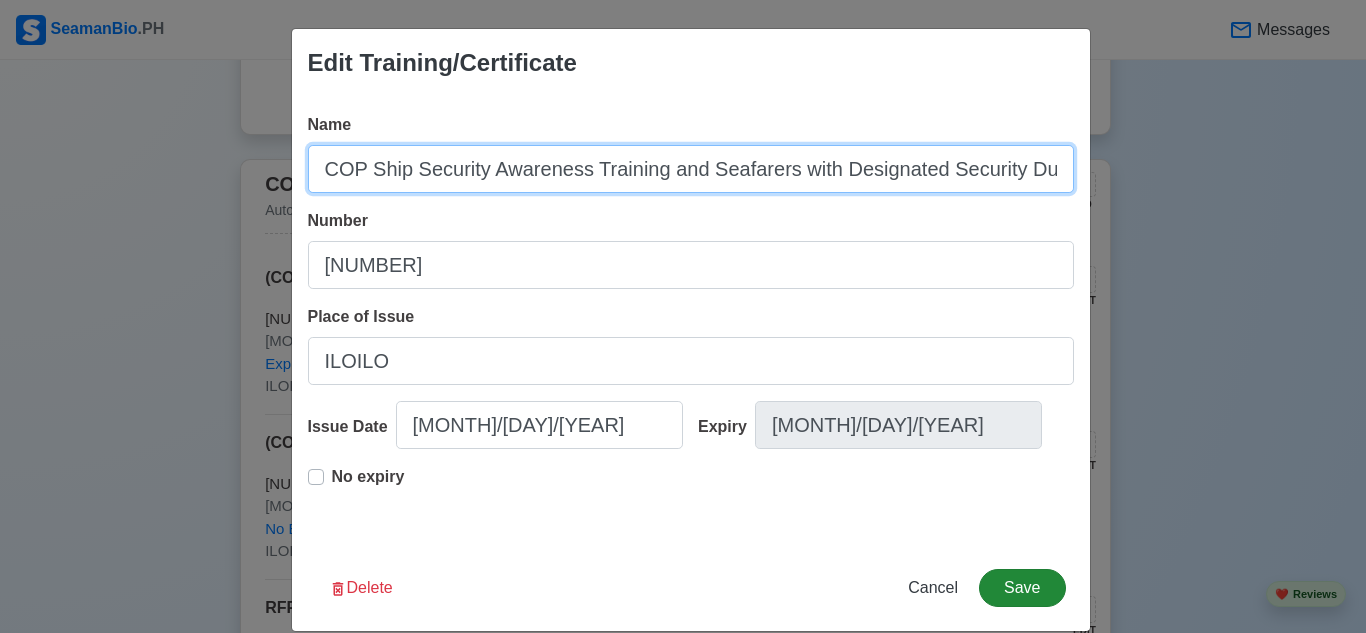 type on "COP Ship Security Awareness Training and Seafarers with Designated Security Duties (SDSD)" 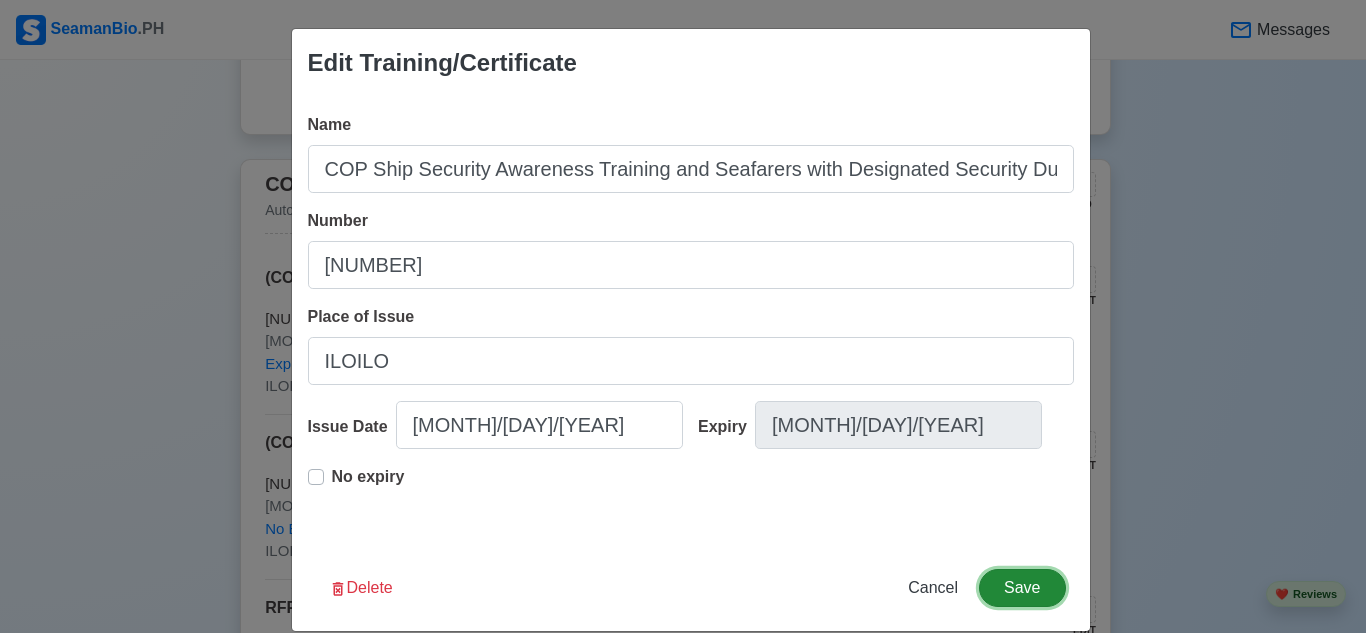click on "Save" at bounding box center (1022, 588) 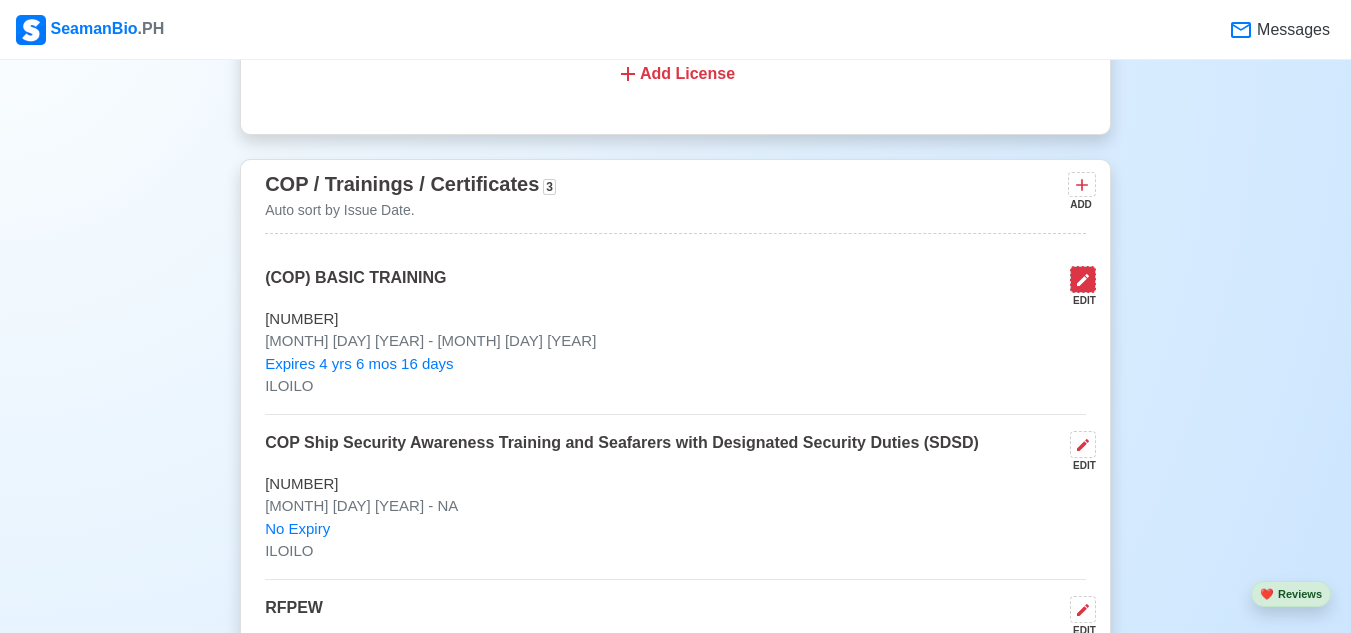 click 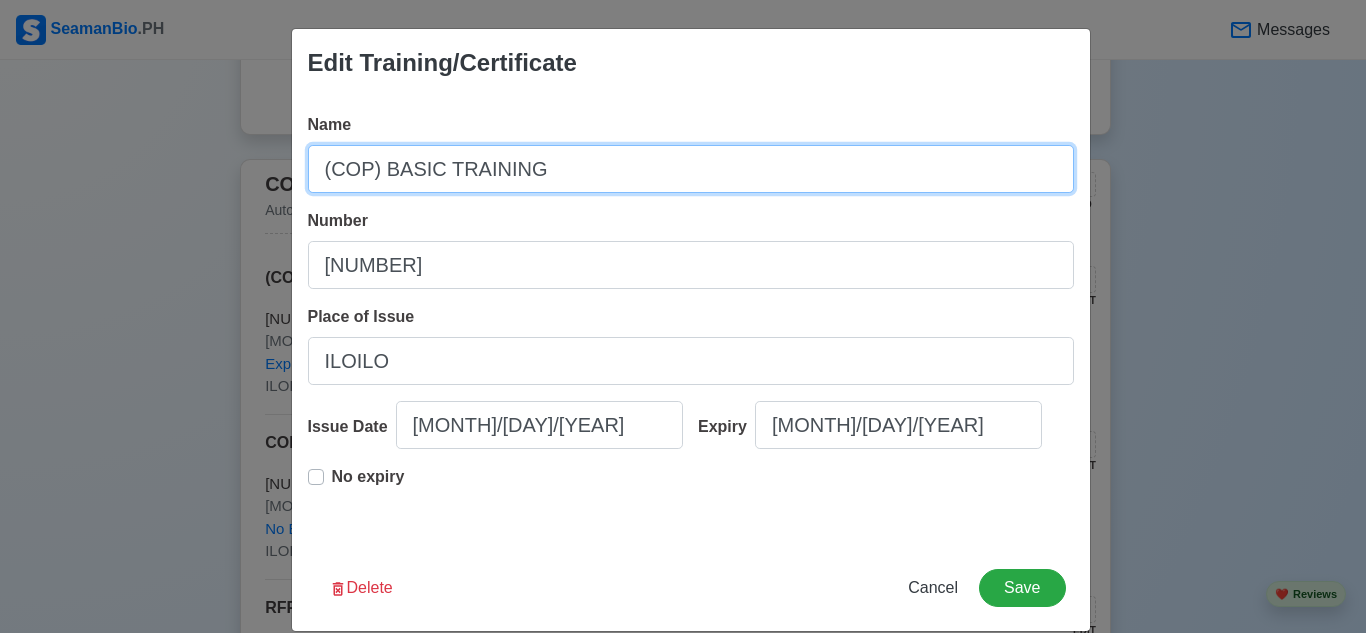 click on "(COP) BASIC TRAINING" at bounding box center (691, 169) 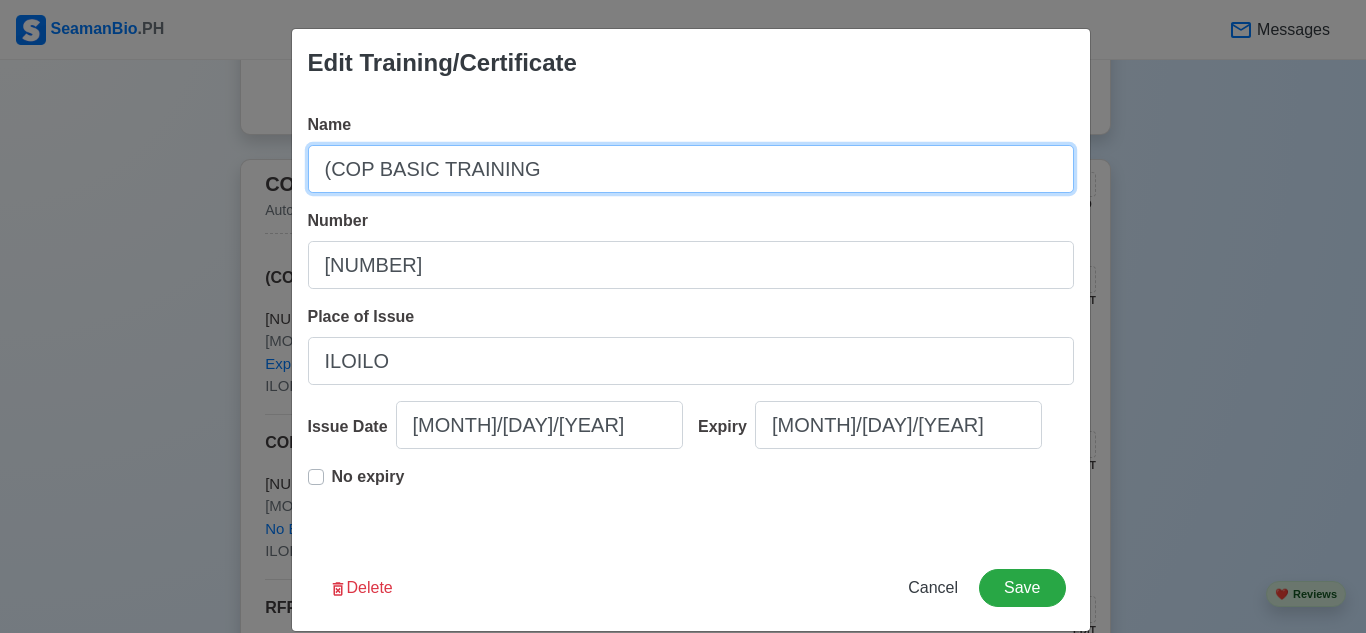 click on "(COP BASIC TRAINING" at bounding box center (691, 169) 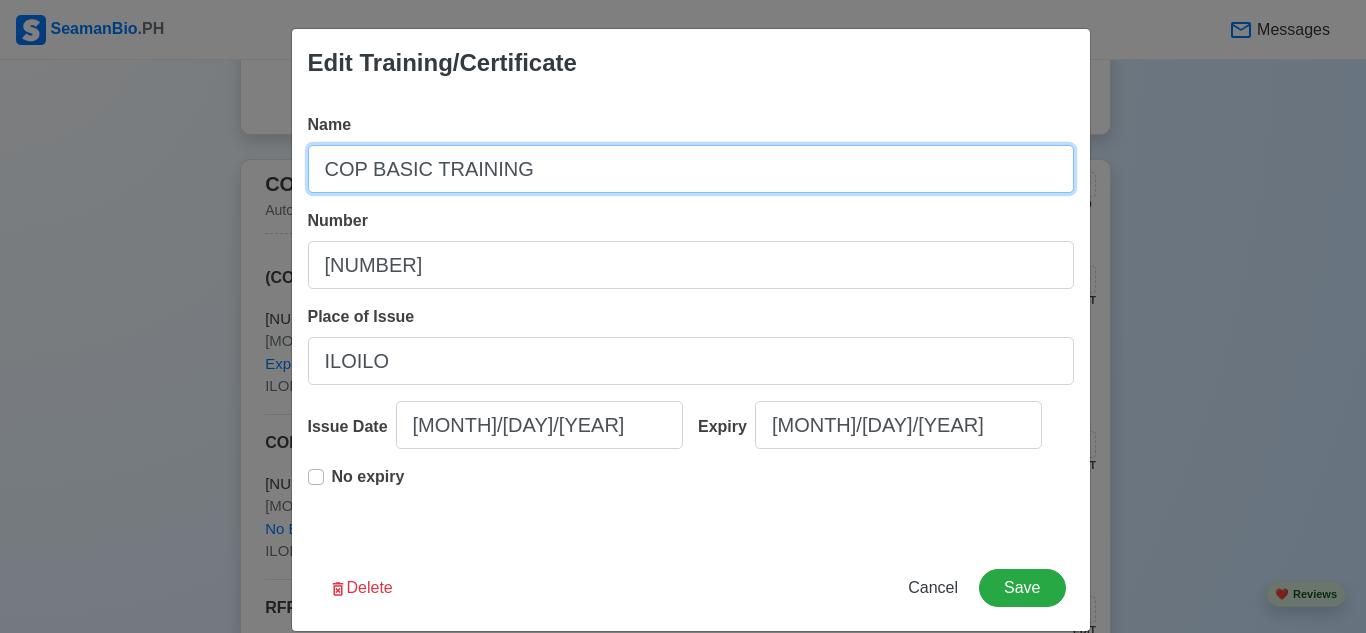 drag, startPoint x: 553, startPoint y: 156, endPoint x: 392, endPoint y: 171, distance: 161.69725 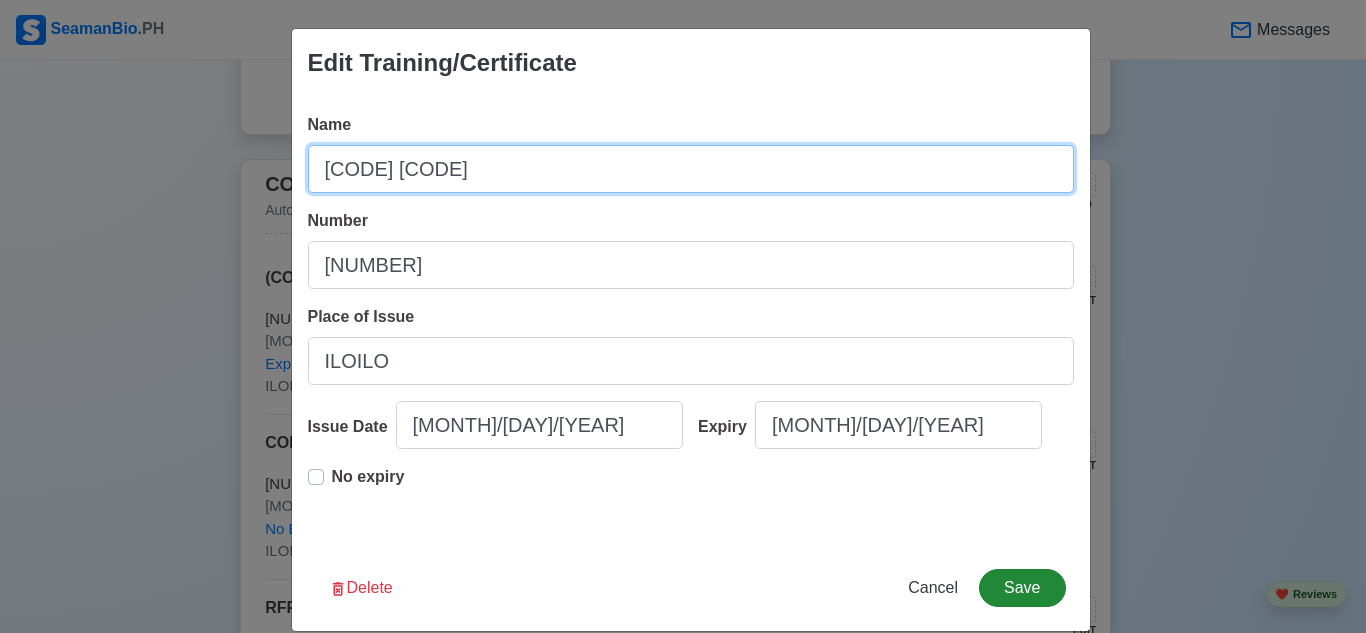 type on "[CODE] [CODE]" 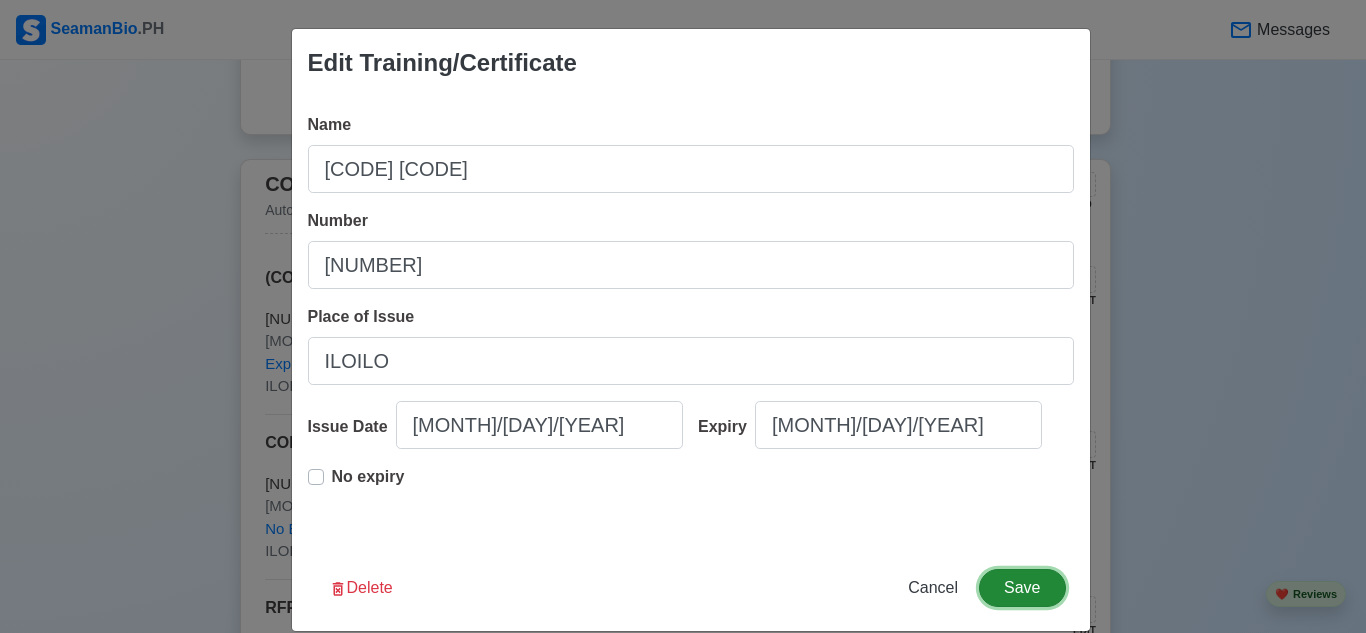 click on "Save" at bounding box center [1022, 588] 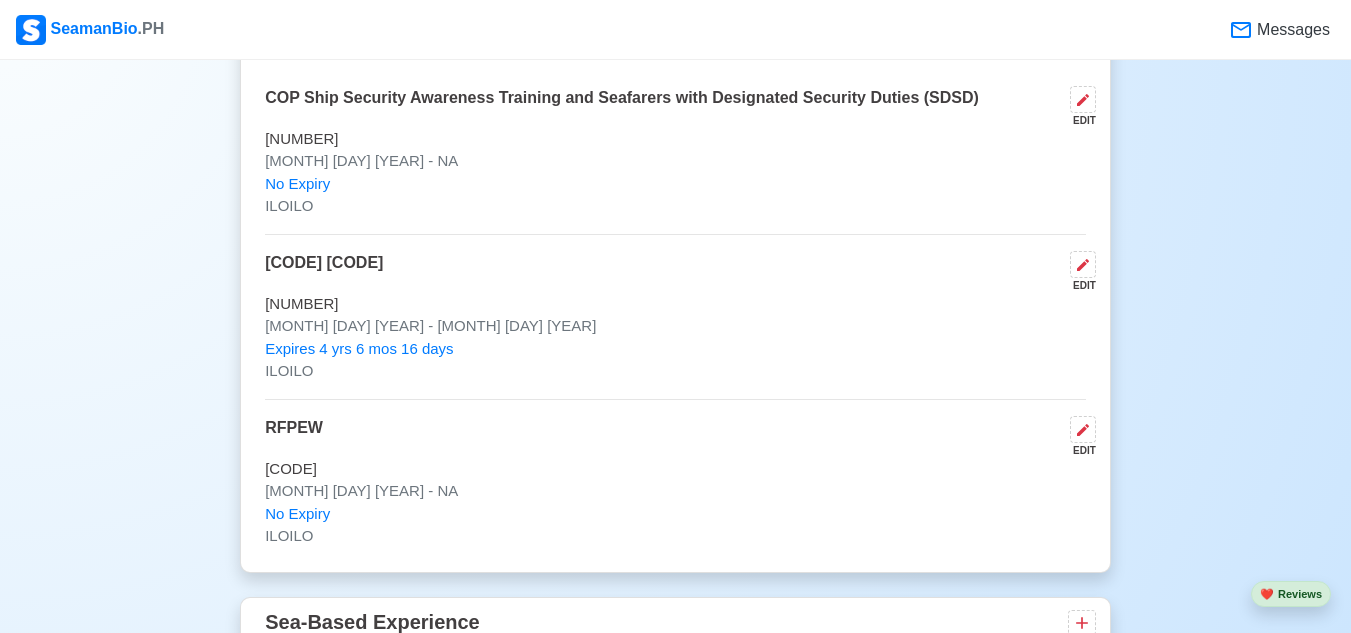 scroll, scrollTop: 3475, scrollLeft: 0, axis: vertical 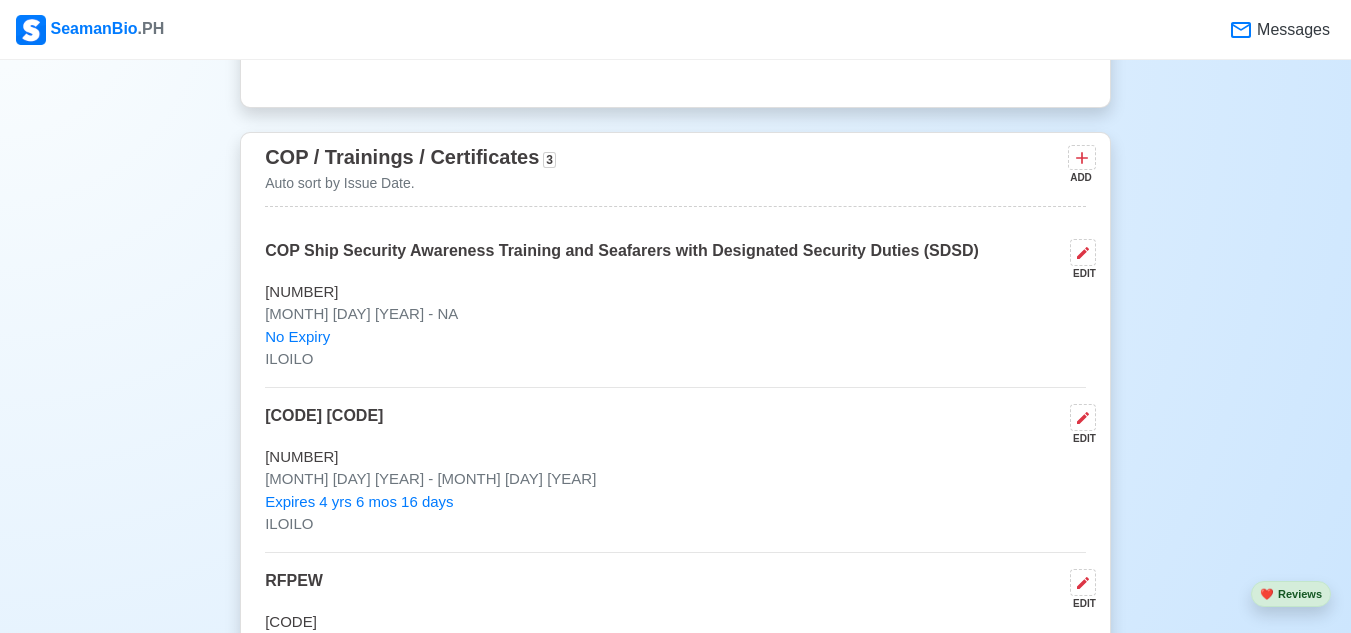 click on "COP / Trainings / Certificates 3 Auto sort by Issue Date. ADD COP Ship Security Awareness Training and Seafarers with Designated Security Duties (SDSD) EDIT SDSD20008011925 [MONTH] [DAY] [YEAR] - NA No Expiry ILOILO COP Basic Training (BT) EDIT BT200109275625 [MONTH] [DAY] [YEAR] - [MONTH] [DAY] [YEAR] Expires [YEAR] yrs [MONTH] mos [DAY] days ILOILO RFPEW EDIT RDPEW(I)-074-20241490 [MONTH] [DAY] [YEAR] - NA No Expiry ILOILO" at bounding box center (675, 429) 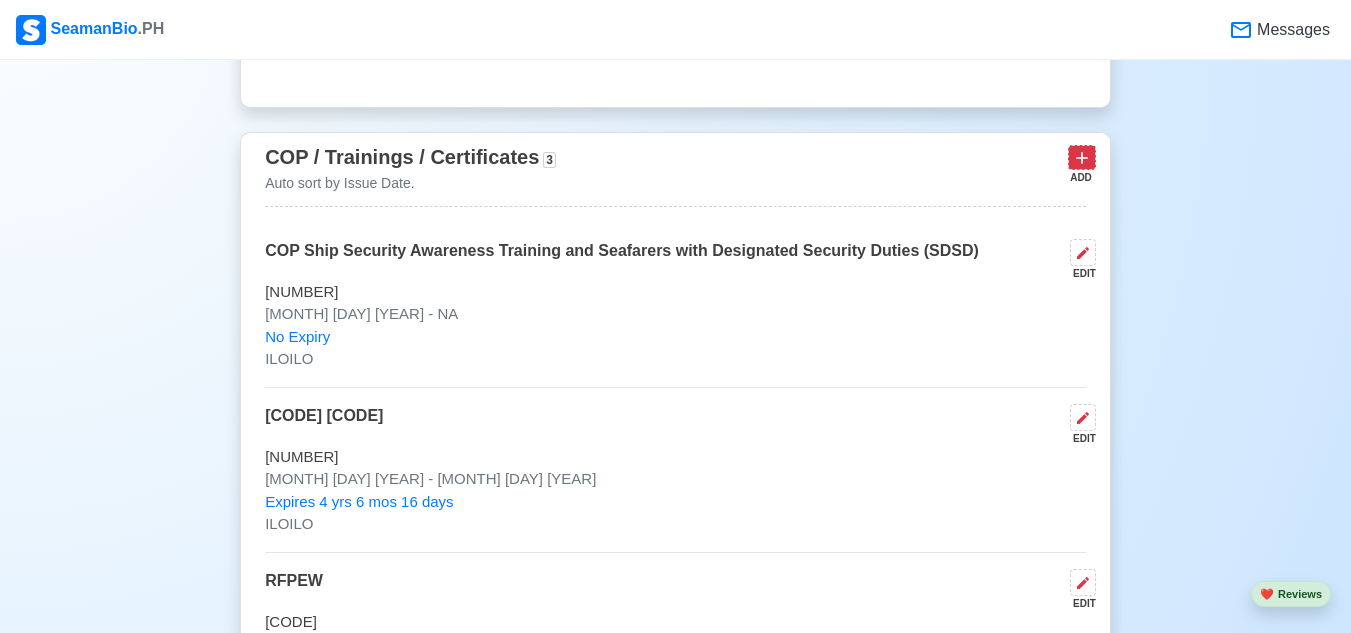click 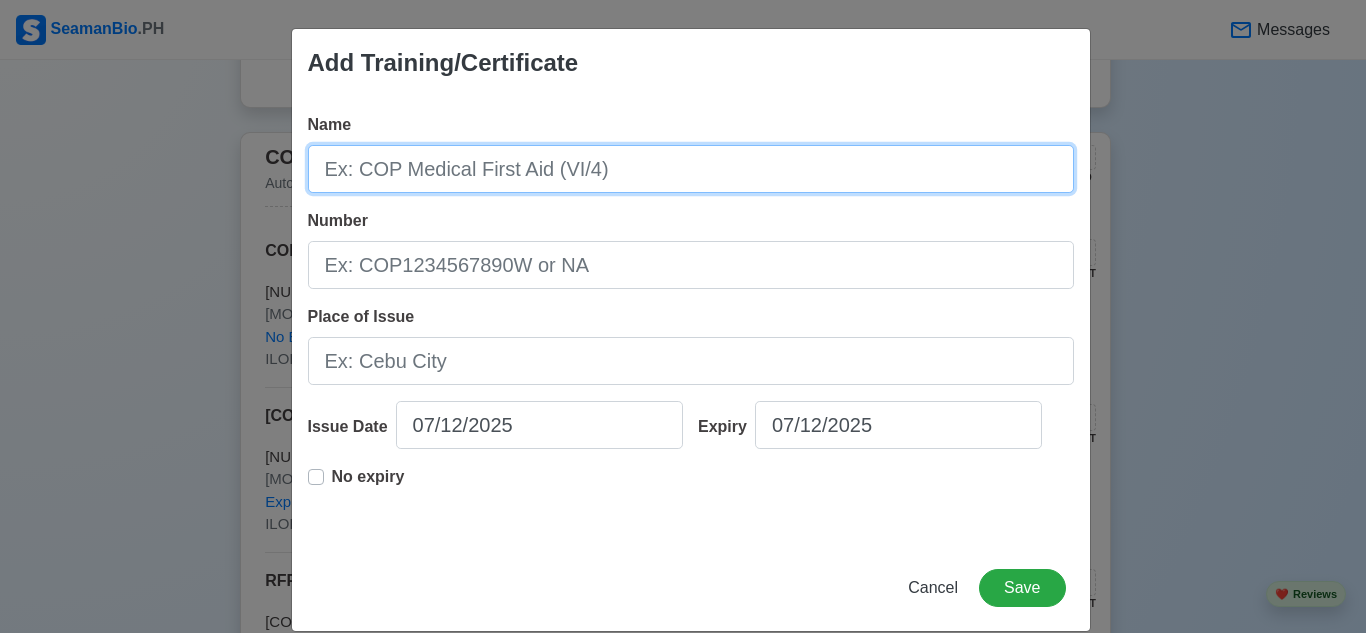 click on "Name" at bounding box center (691, 169) 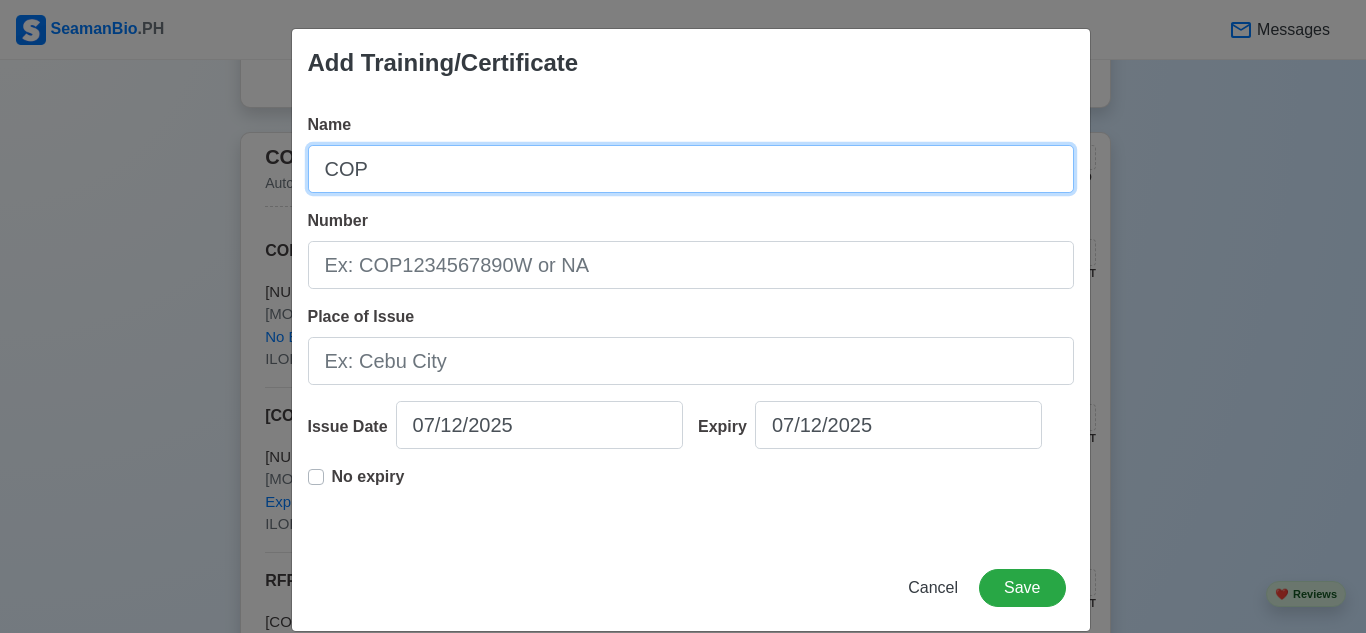 type on "COP" 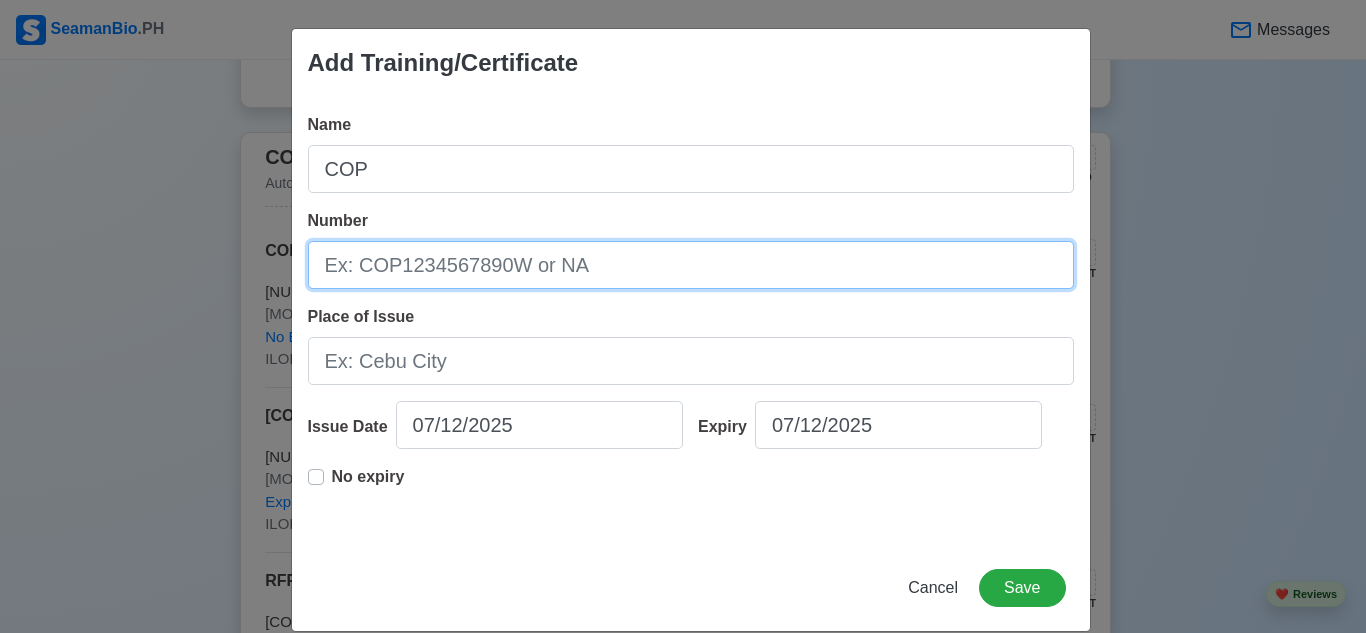 click on "Number" at bounding box center [691, 265] 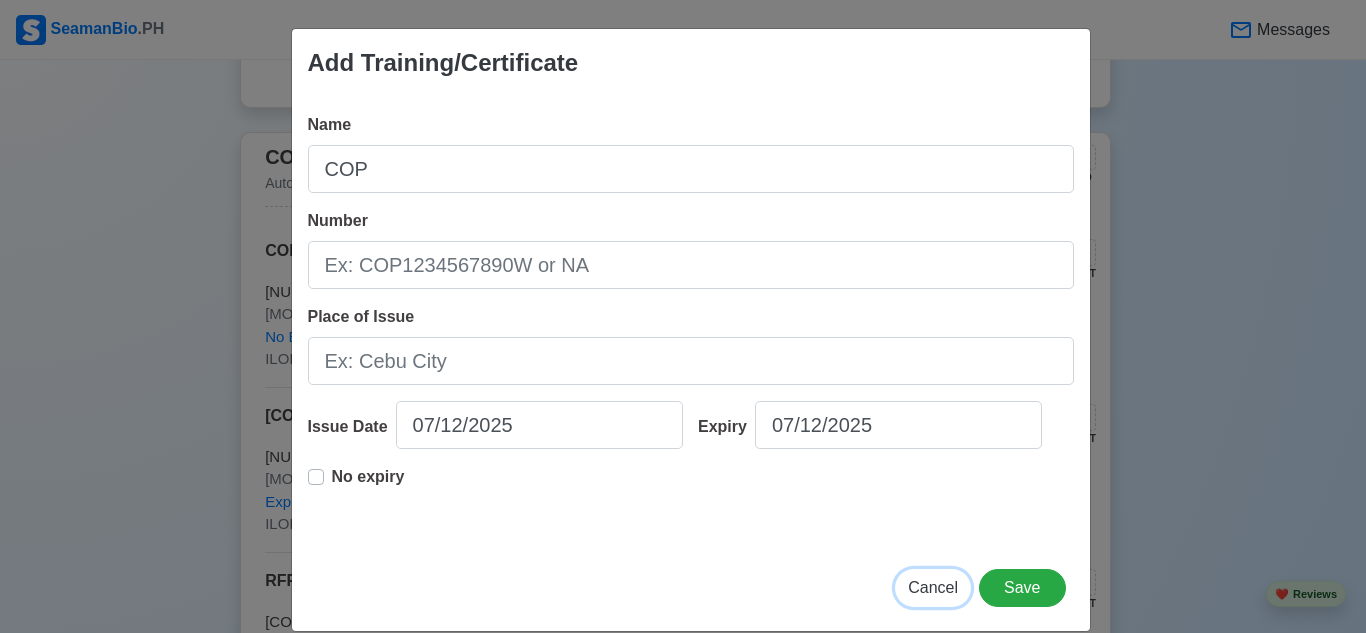 click on "Cancel" at bounding box center (933, 587) 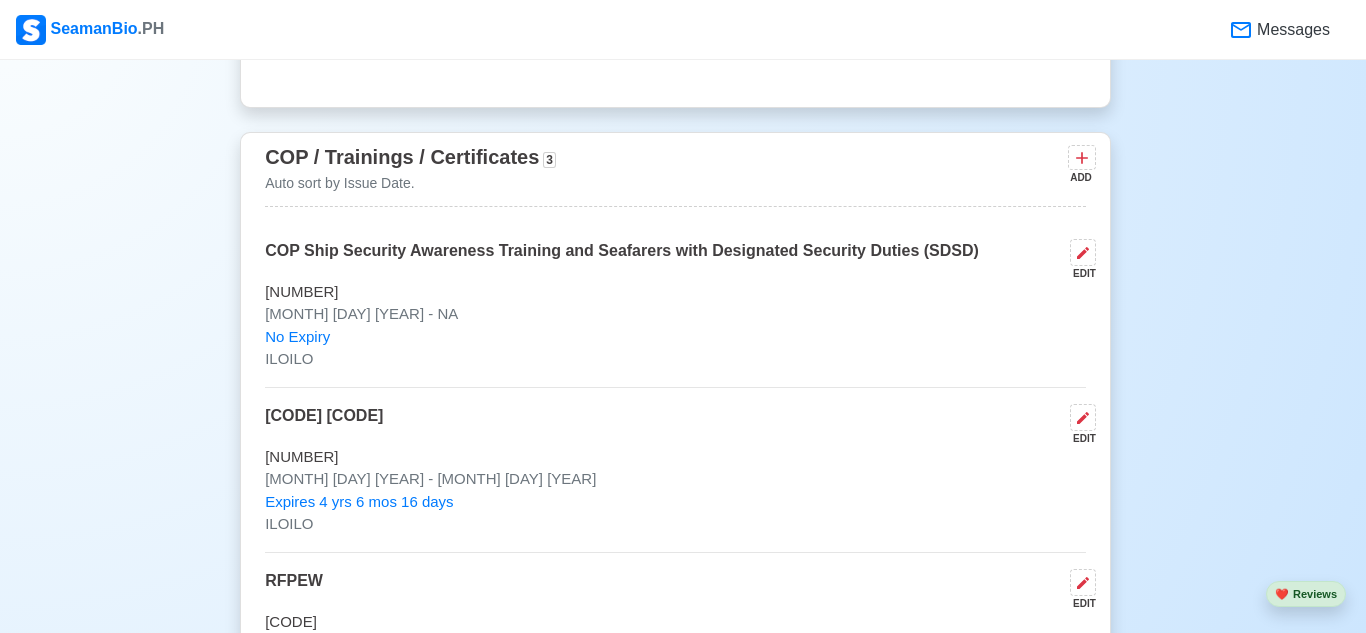 type 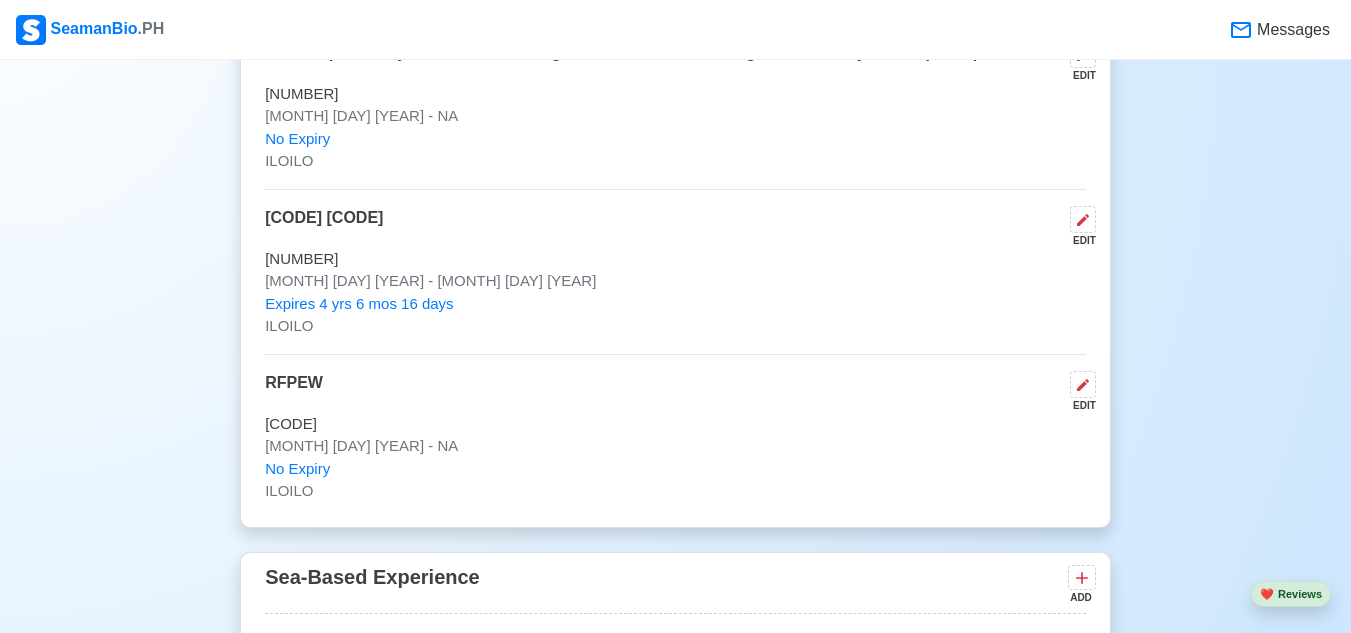 scroll, scrollTop: 3520, scrollLeft: 0, axis: vertical 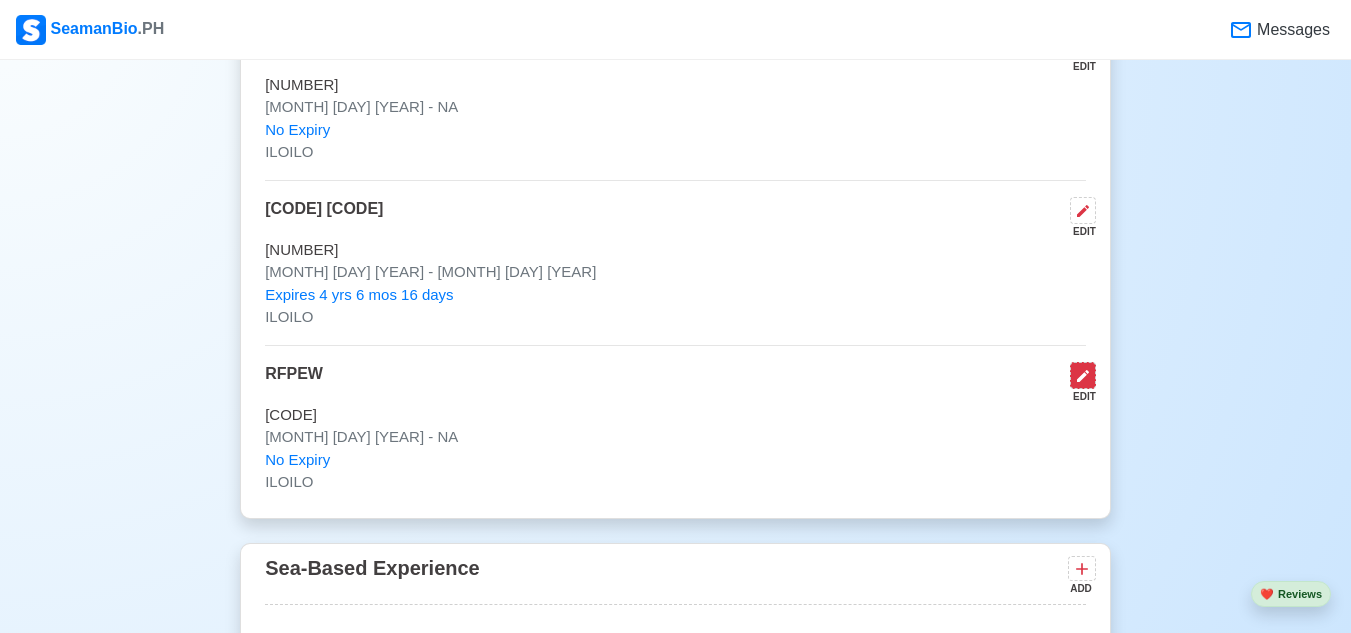 click 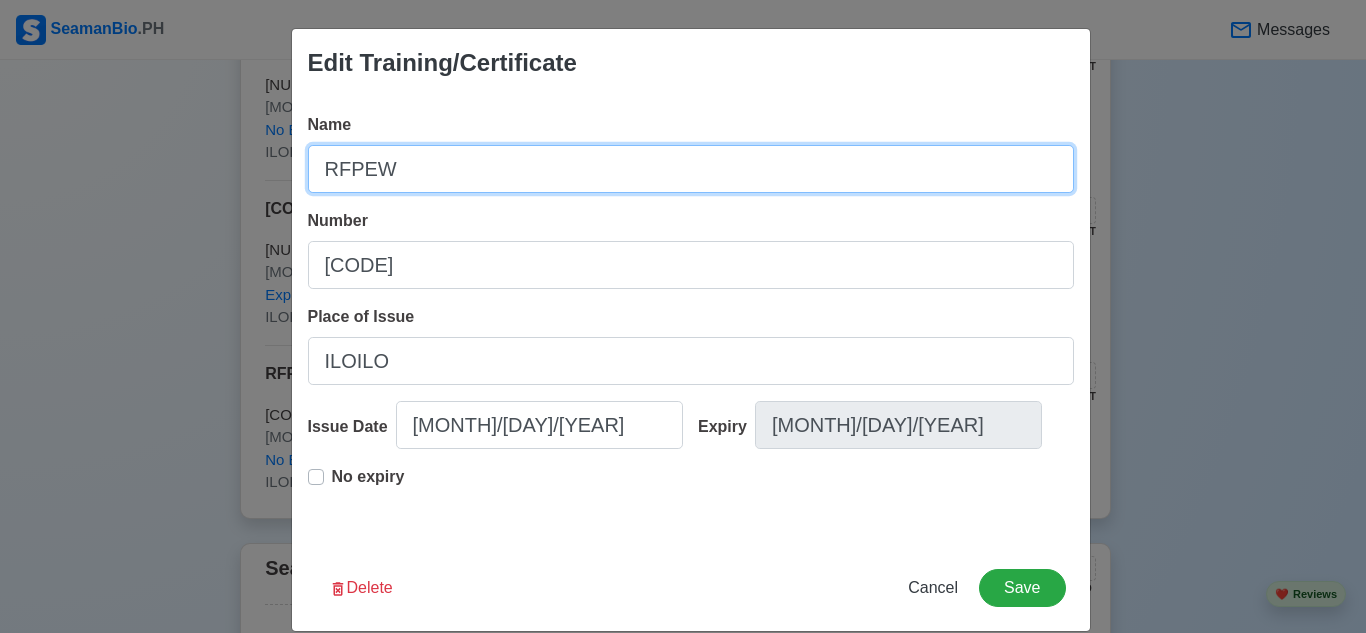 click on "RFPEW" at bounding box center [691, 169] 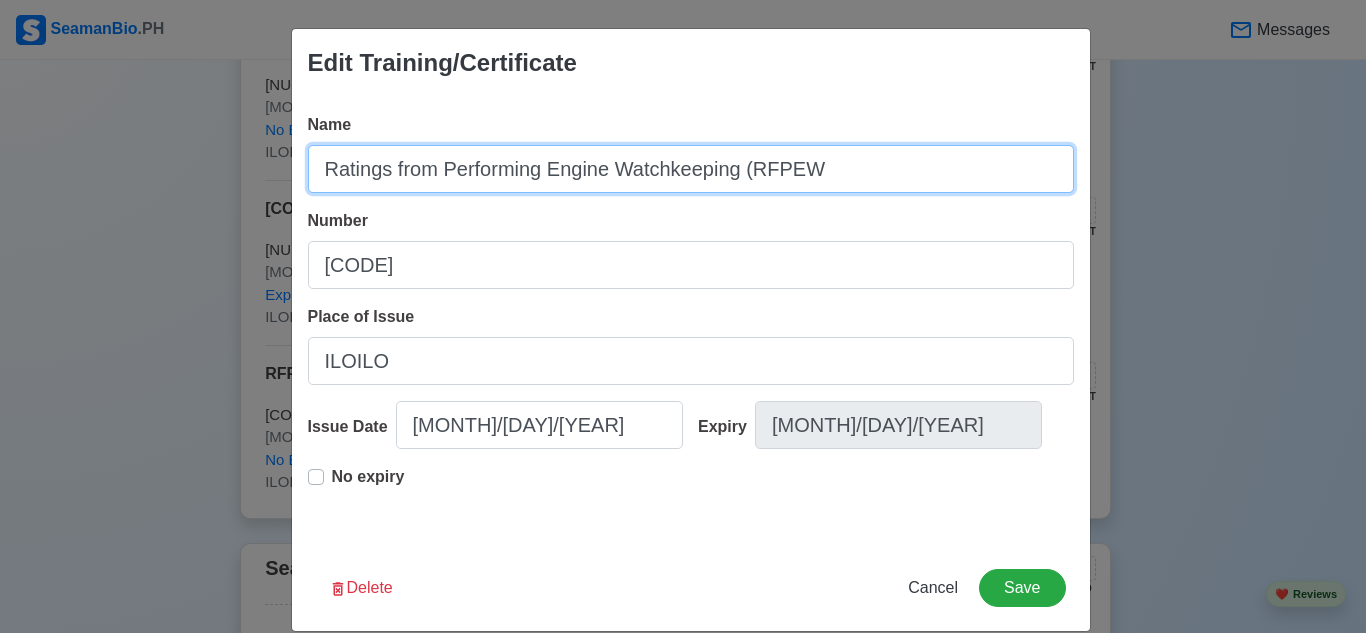 click on "Ratings from Performing Engine Watchkeeping (RFPEW" at bounding box center (691, 169) 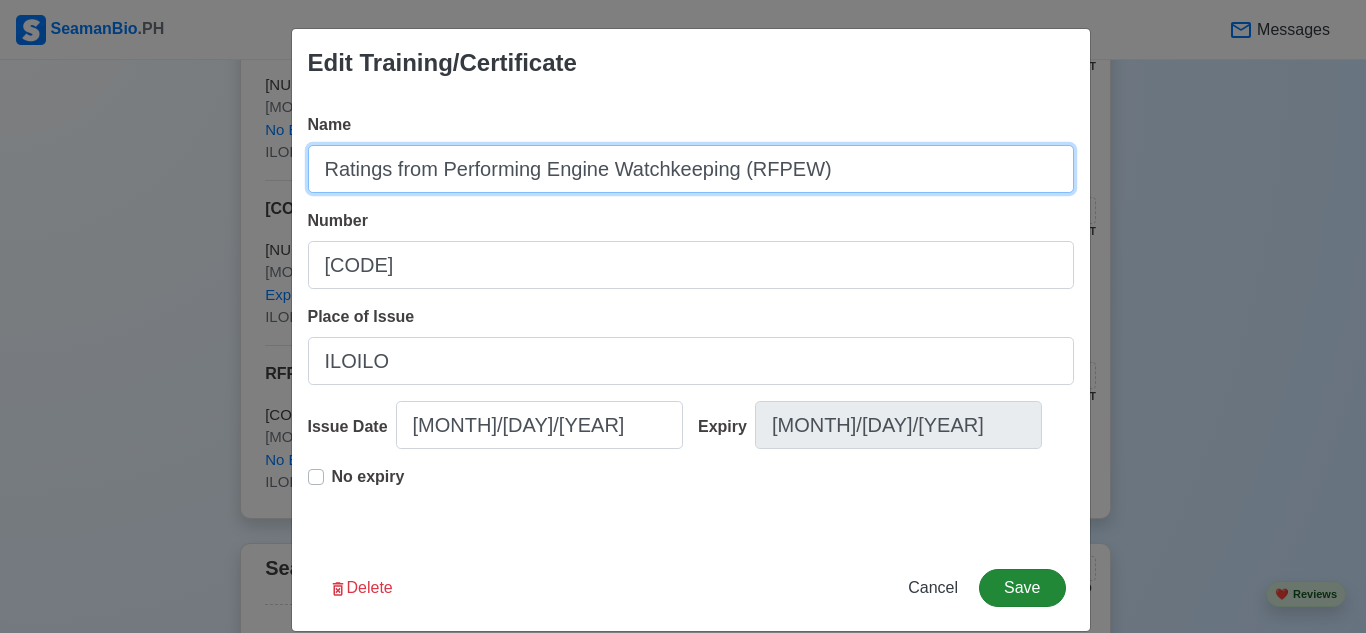 type on "Ratings from Performing Engine Watchkeeping (RFPEW)" 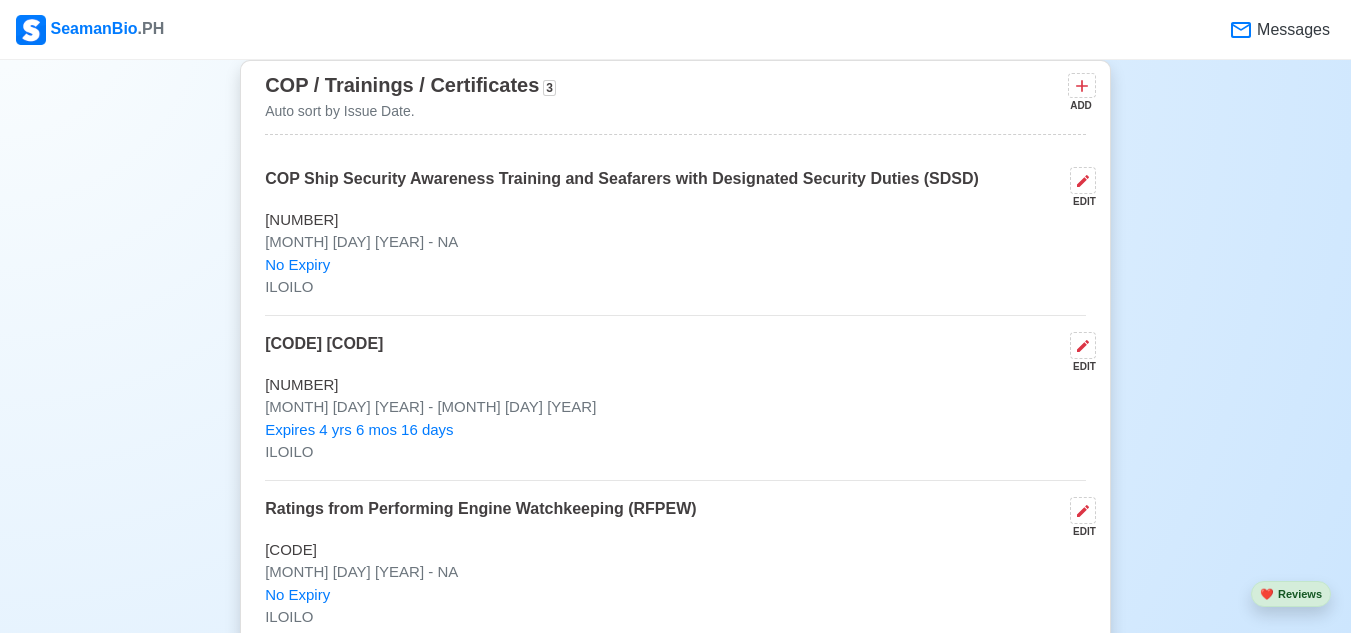 scroll, scrollTop: 3295, scrollLeft: 0, axis: vertical 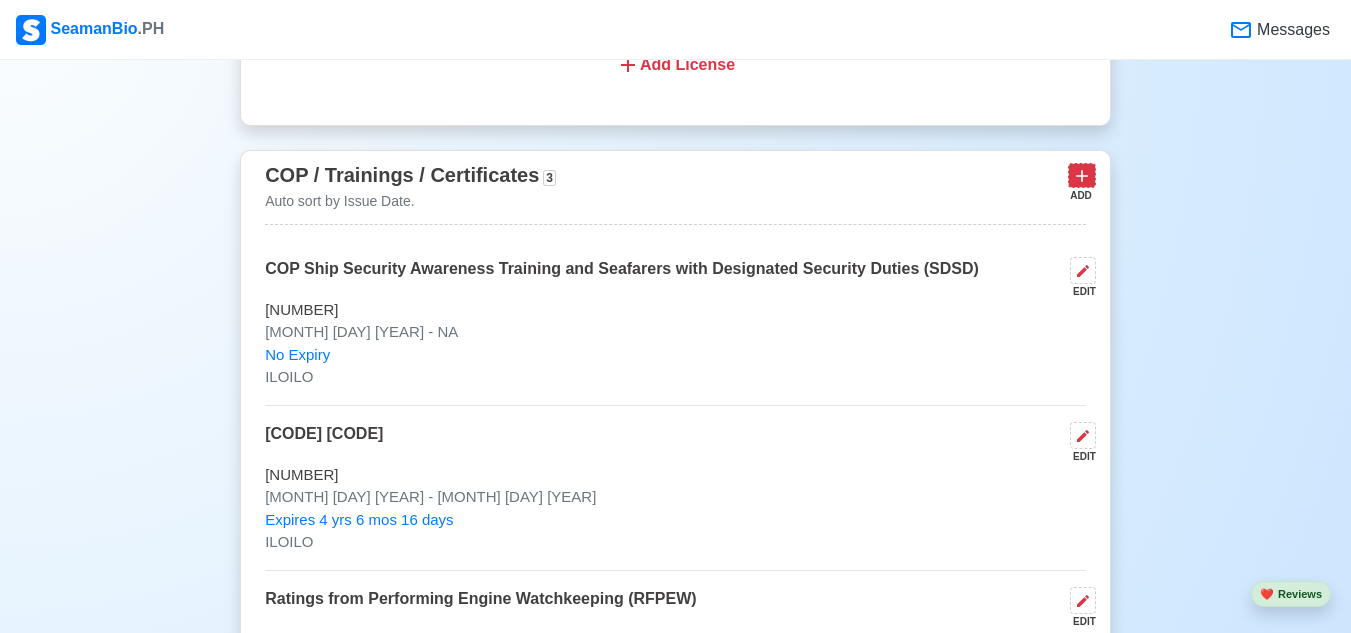 click at bounding box center (1082, 175) 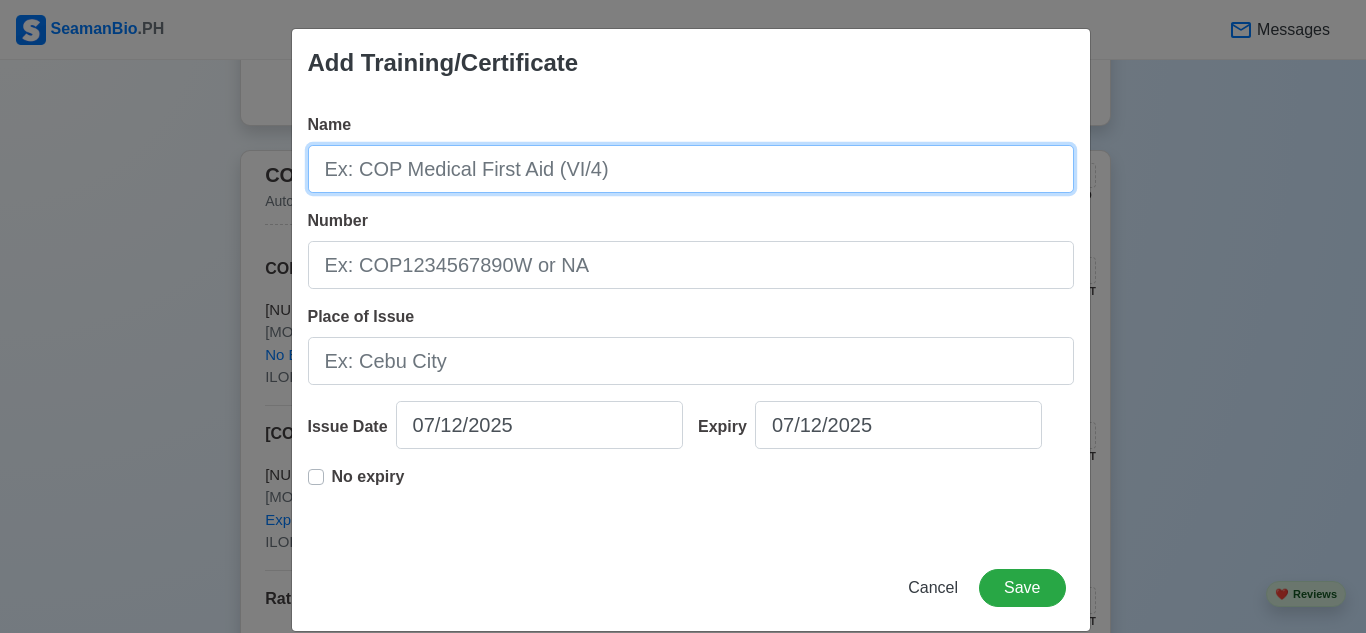 click on "Name" at bounding box center (691, 169) 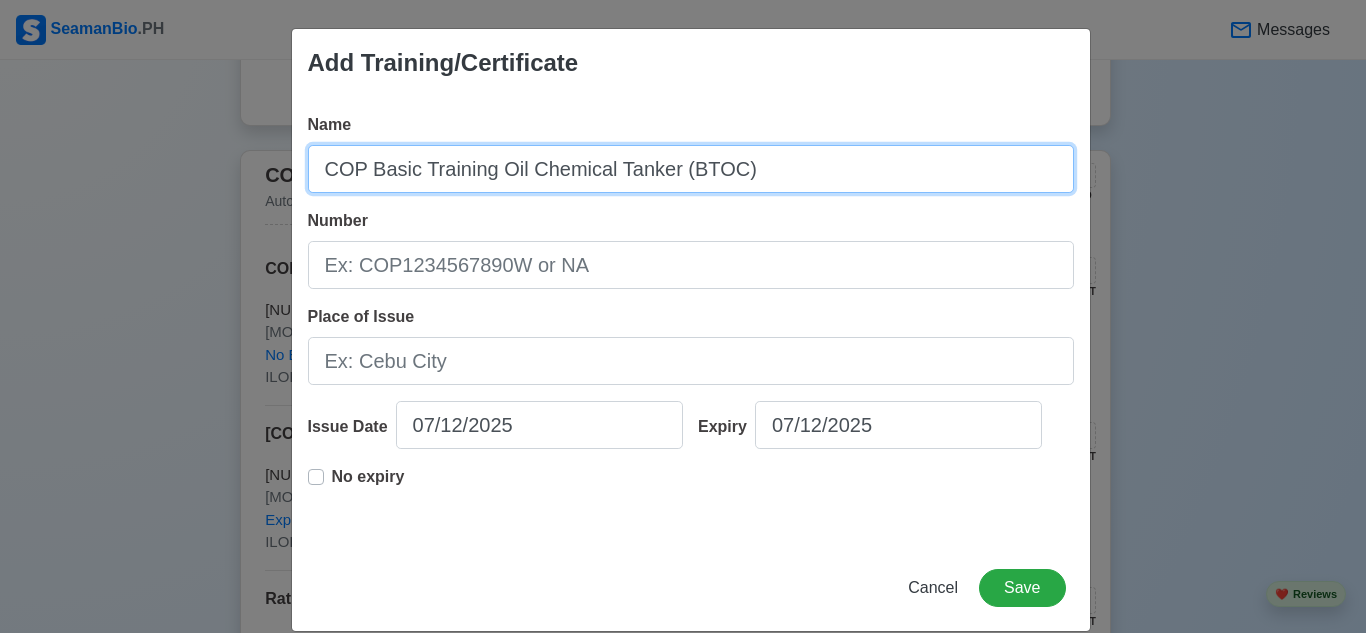 type on "COP Basic Training Oil Chemical Tanker (BTOC)" 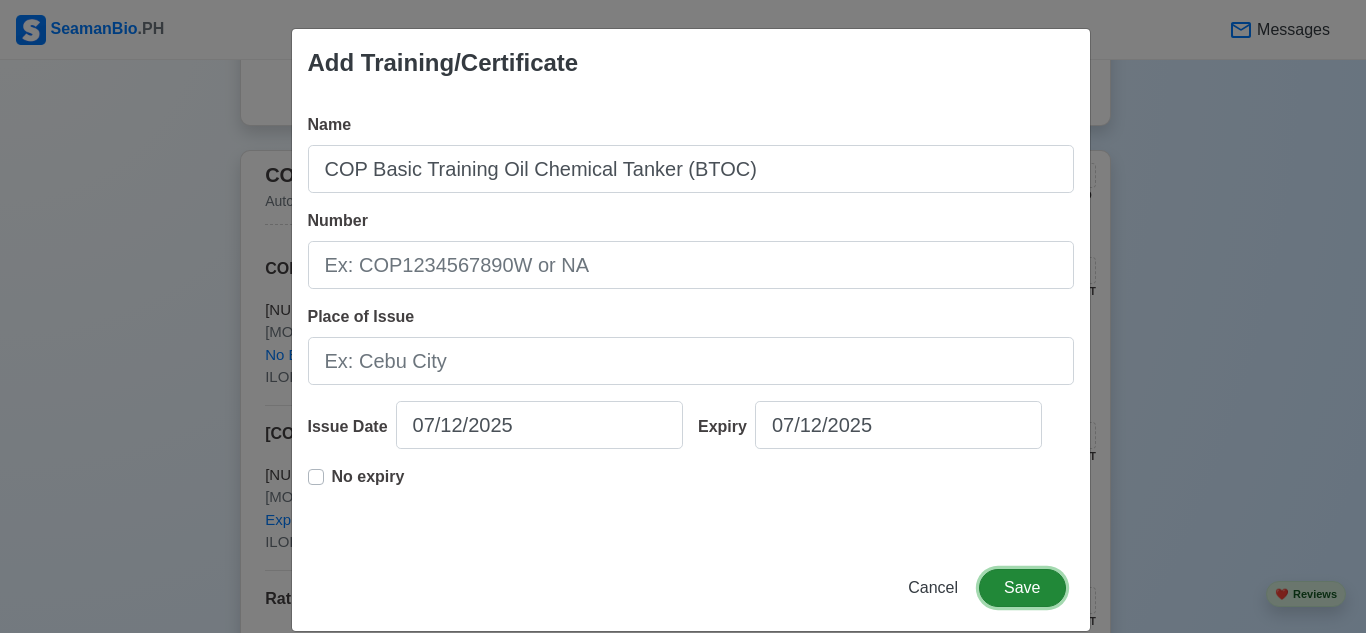 click on "Save" at bounding box center (1022, 588) 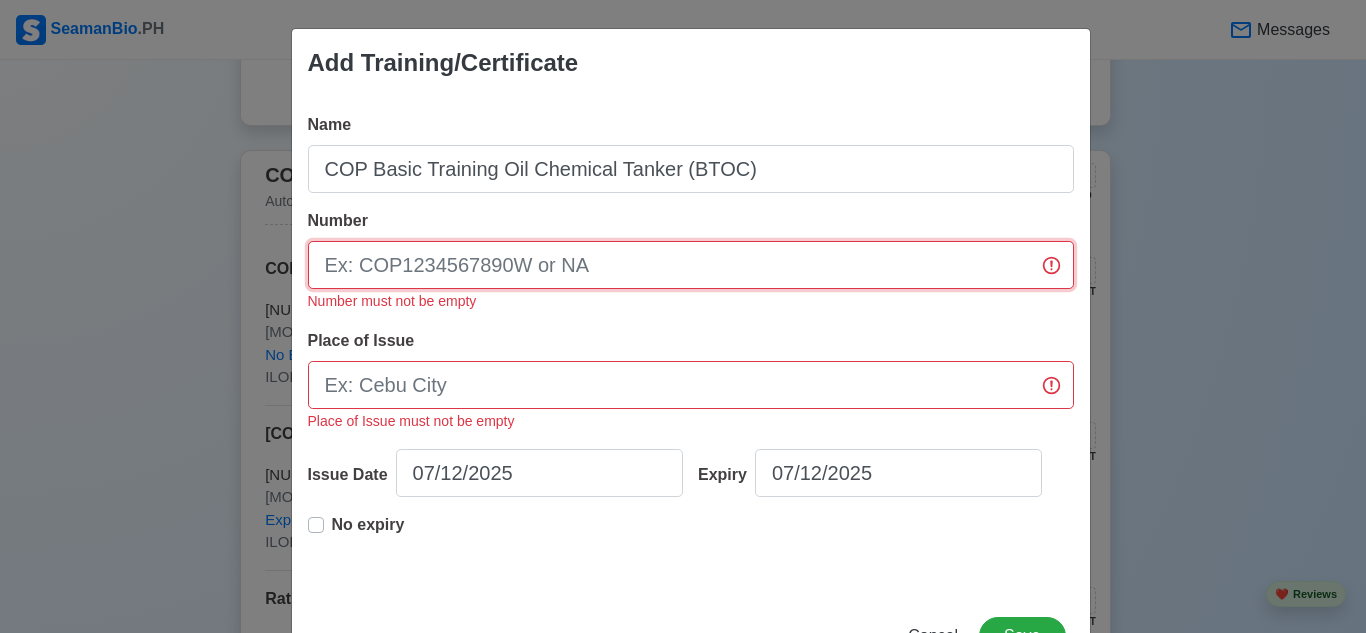 click on "Number" at bounding box center [691, 265] 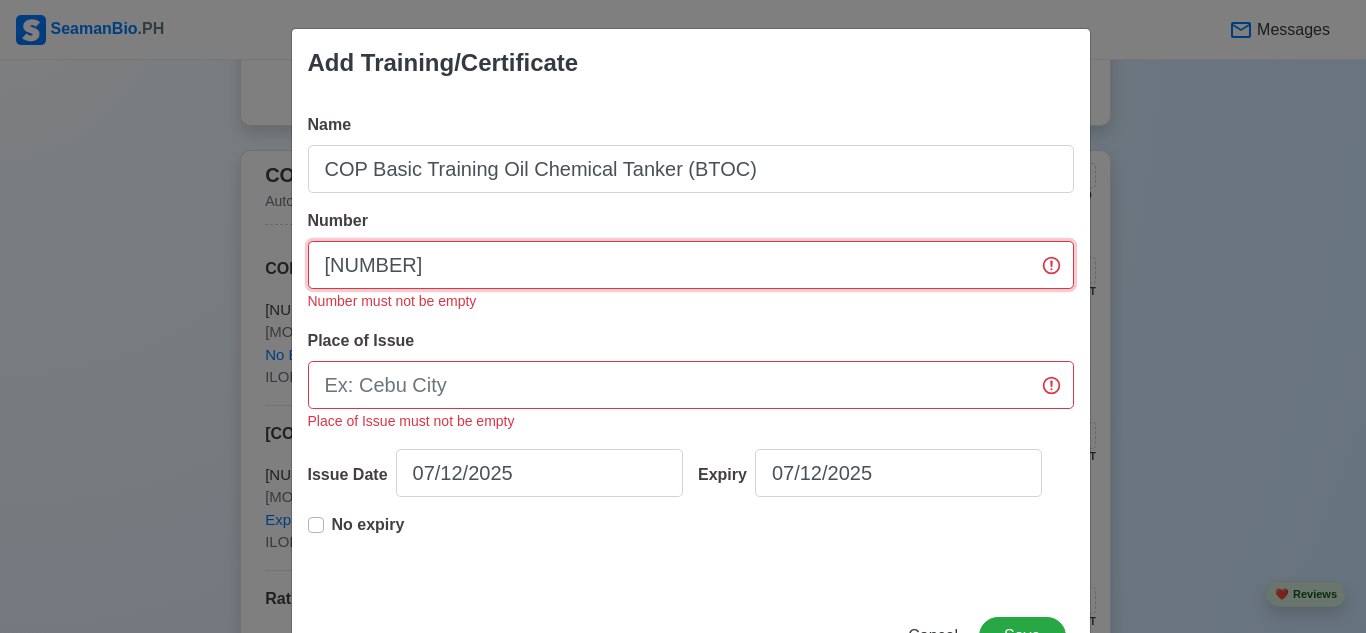 click on "[NUMBER]" at bounding box center (691, 265) 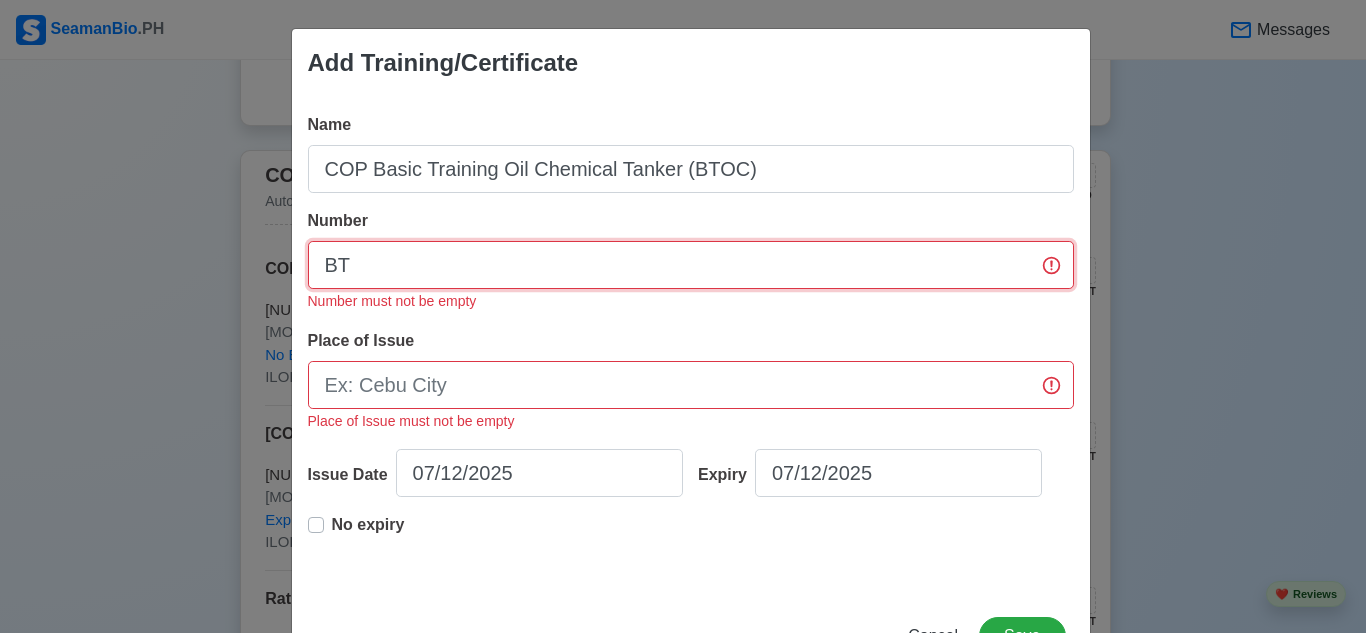 type on "B" 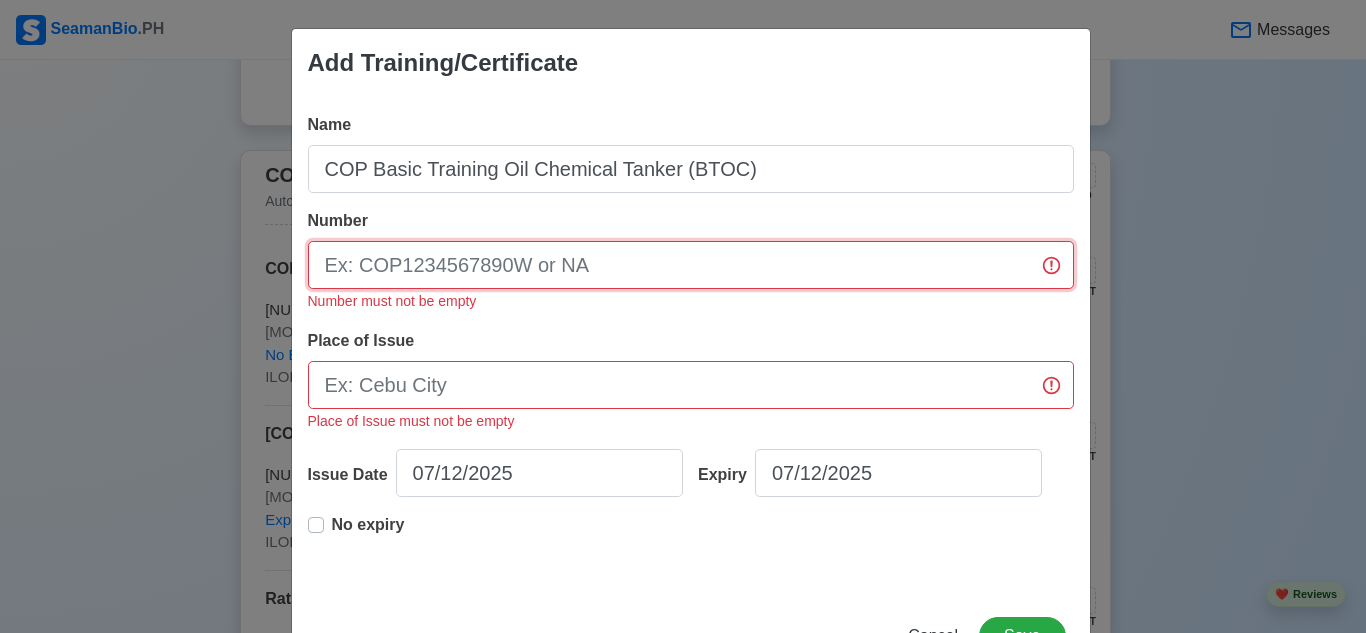 click on "Number" at bounding box center [691, 265] 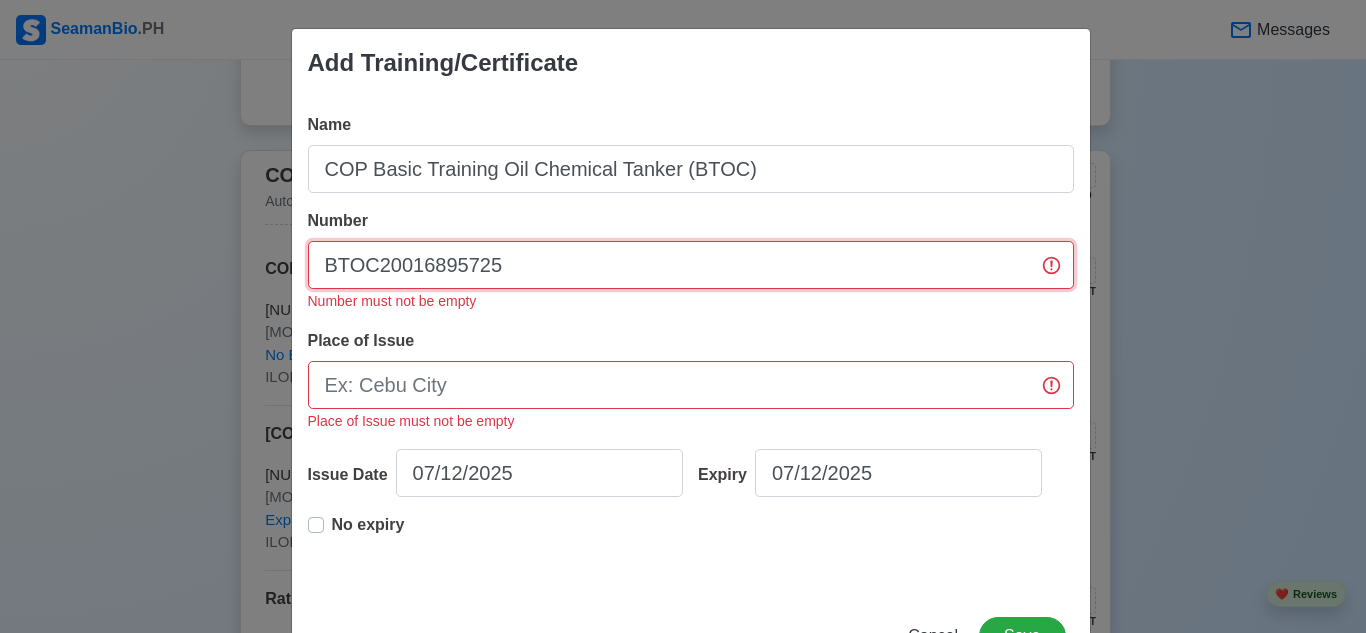 type on "BTOC20016895725" 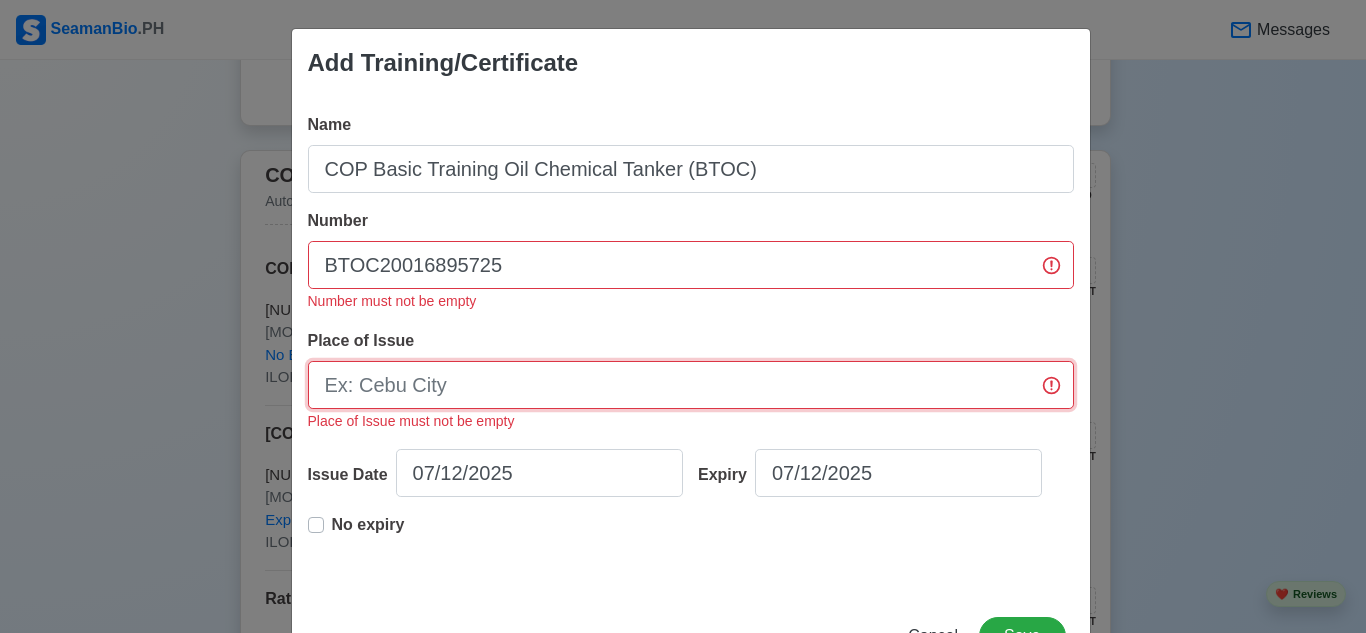 click on "Place of Issue" at bounding box center (691, 385) 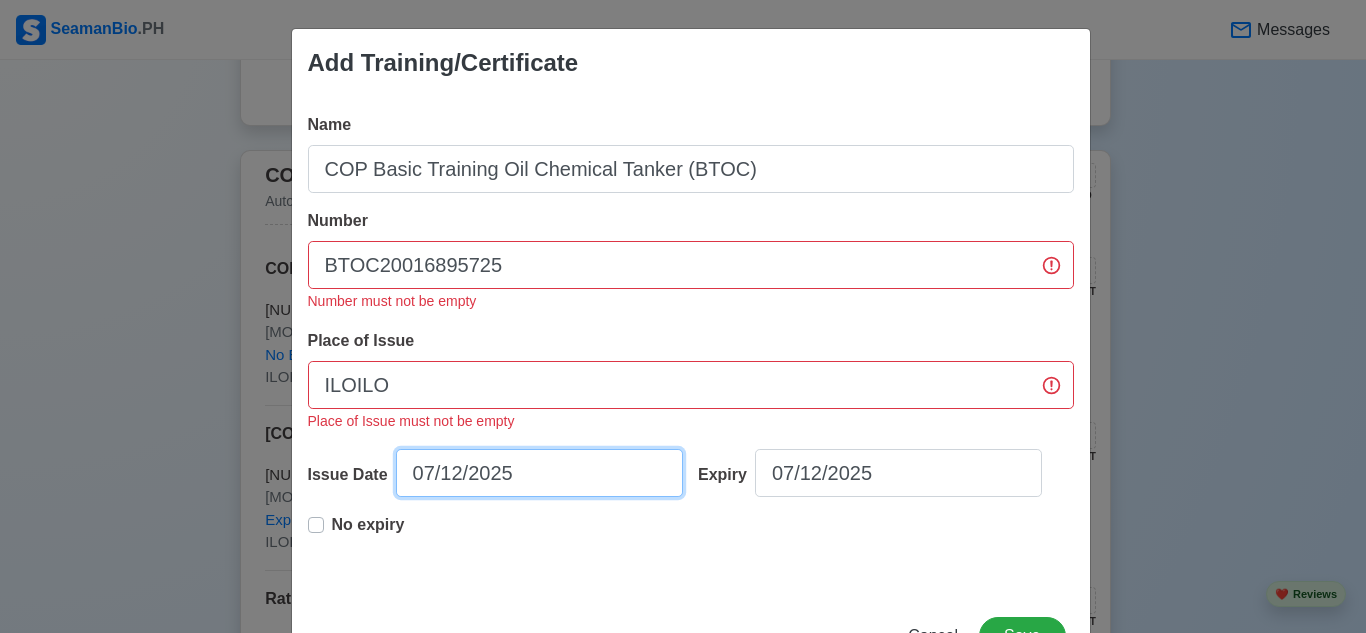 click on "07/12/2025" at bounding box center (539, 473) 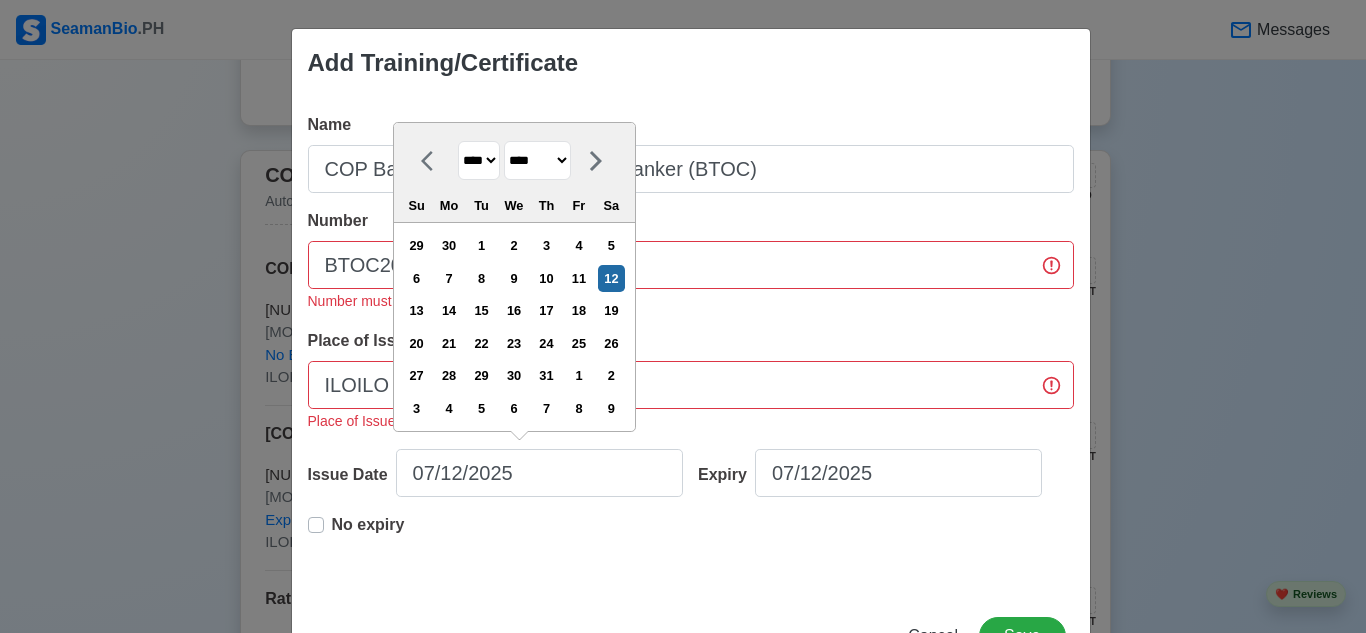 click on "******* ******** ***** ***** *** **** **** ****** ********* ******* ******** ********" at bounding box center [537, 160] 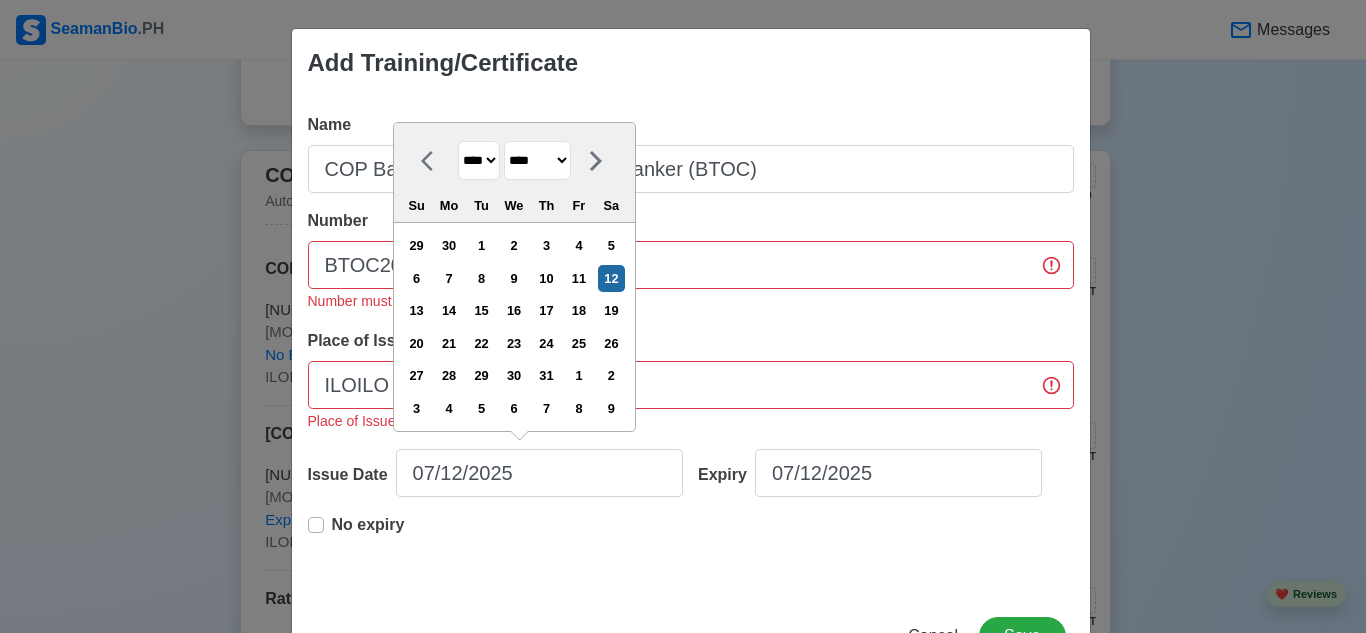 select on "****" 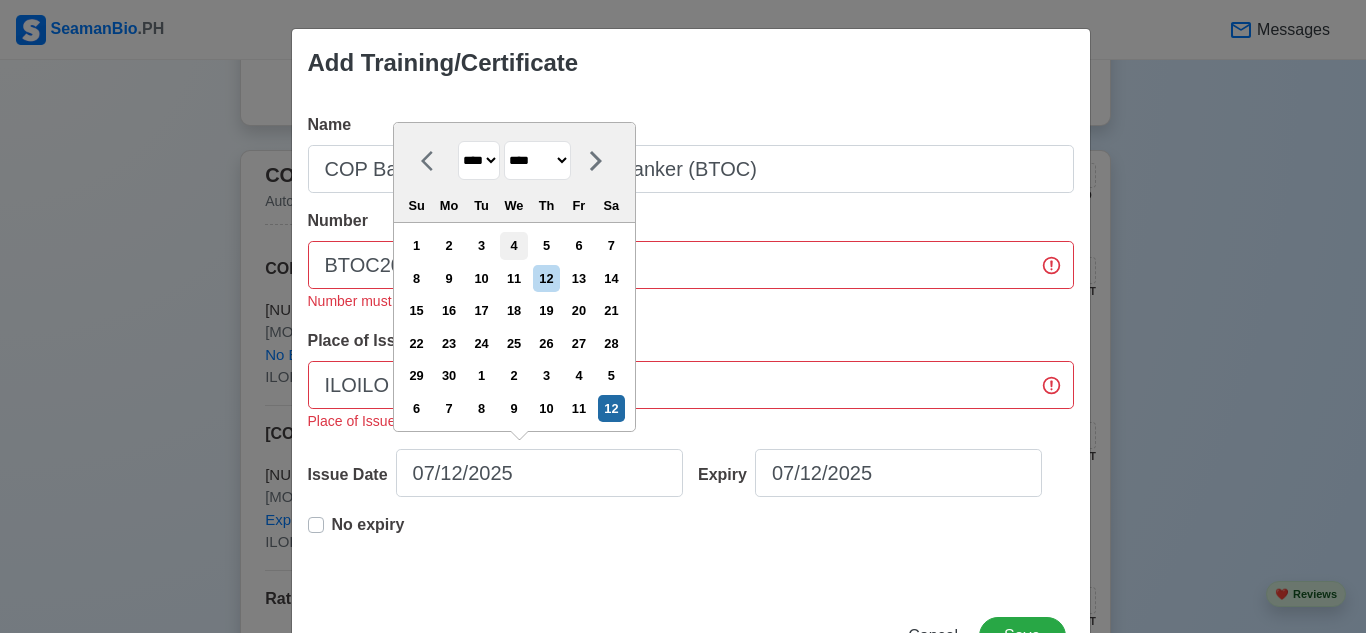 click on "4" at bounding box center (513, 245) 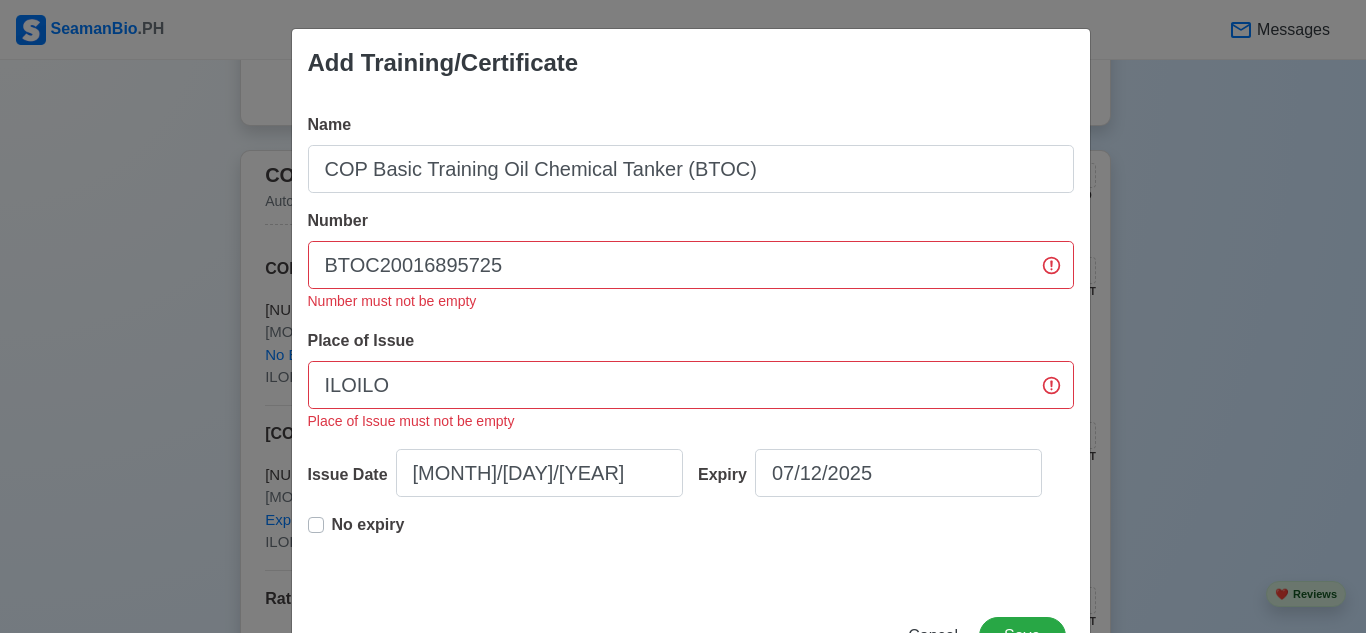 click on "No expiry" at bounding box center [368, 533] 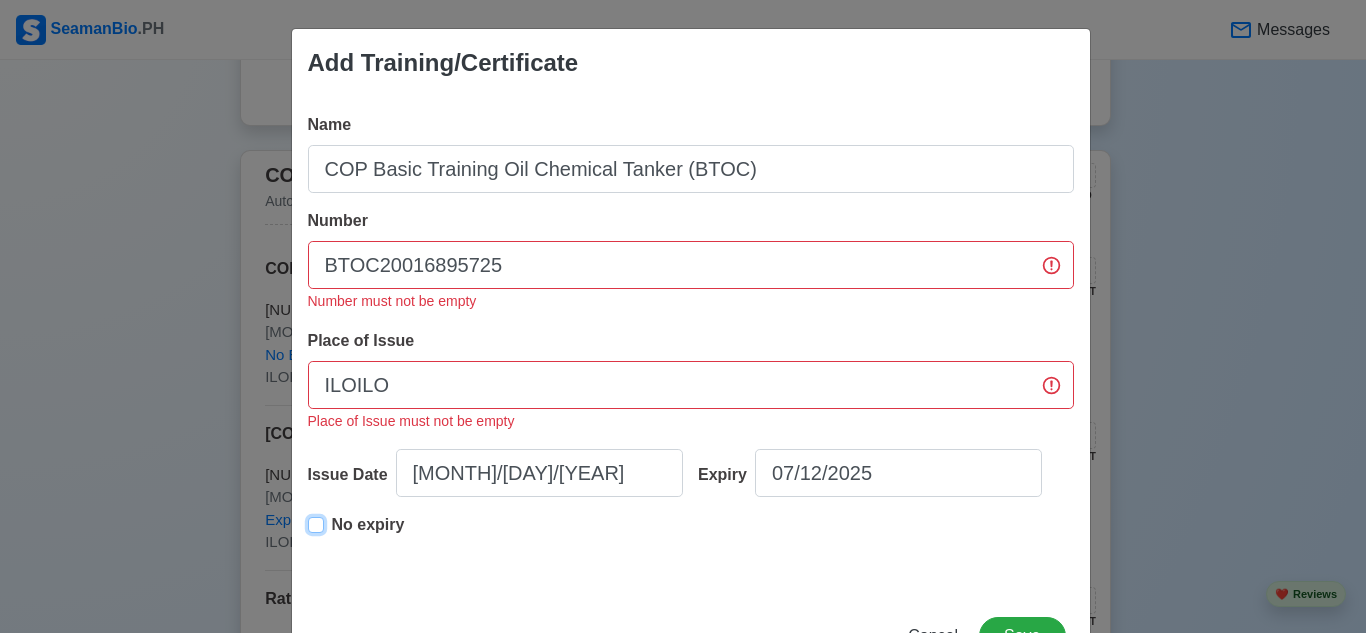 type on "[MONTH]/[DAY]/[YEAR]" 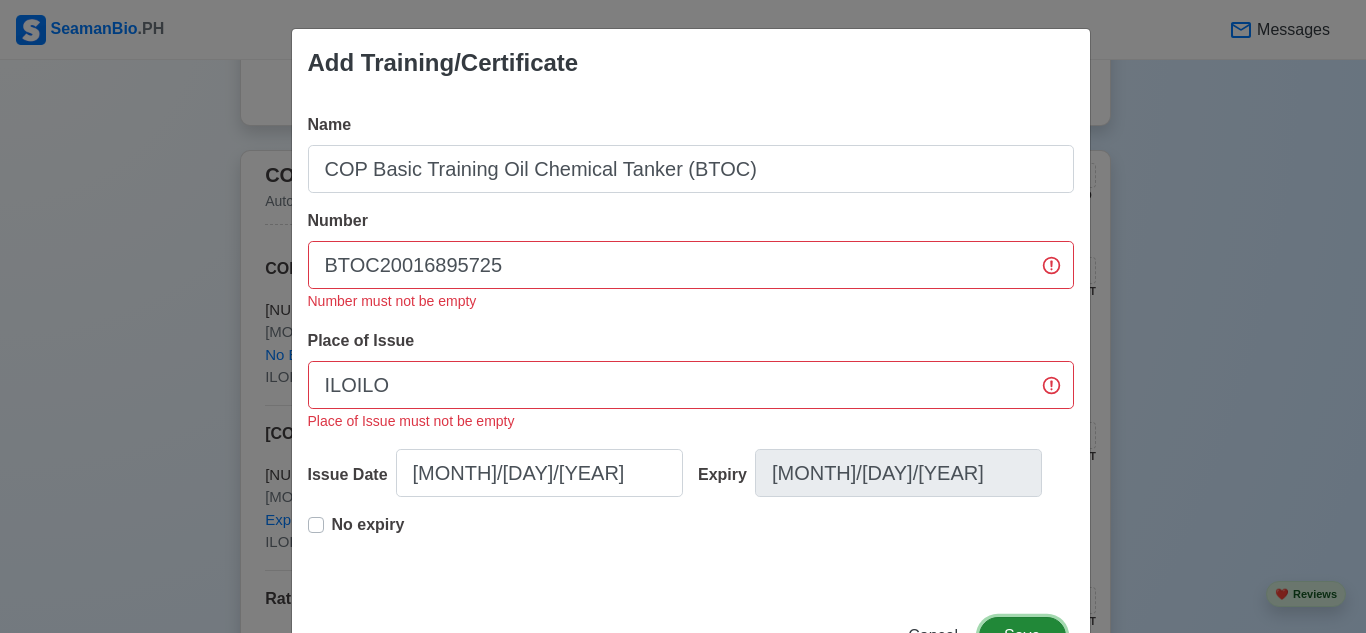 click on "Save" at bounding box center [1022, 636] 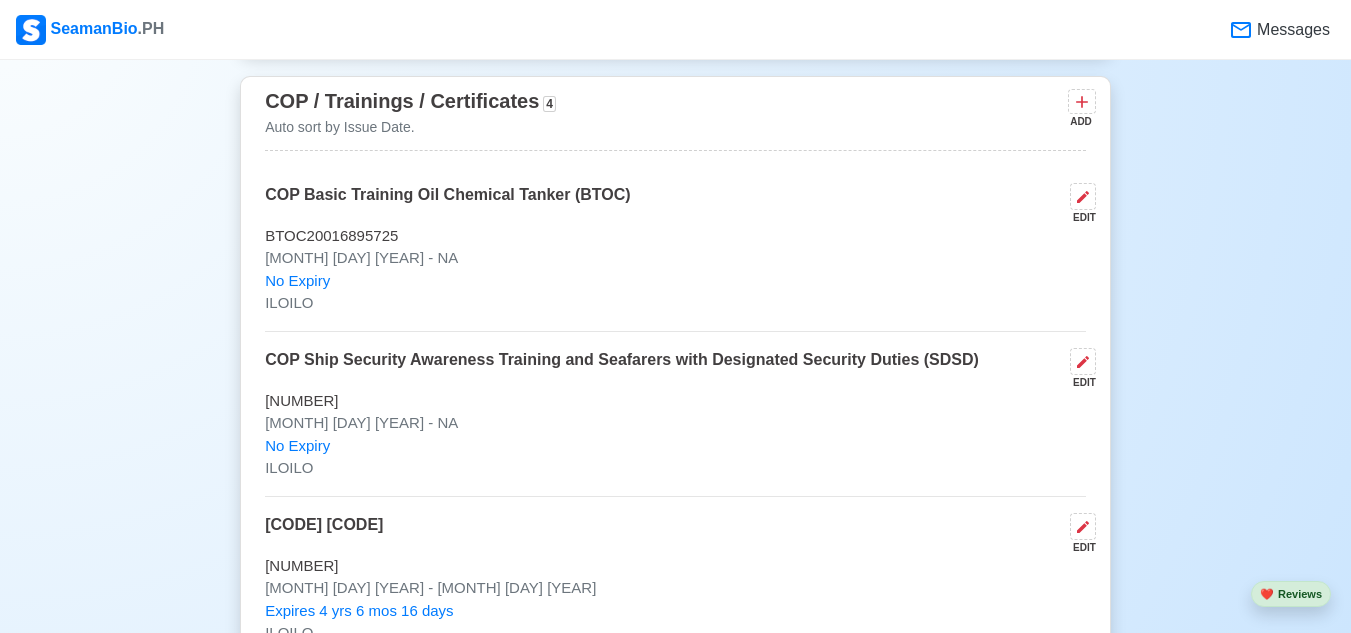 scroll, scrollTop: 3379, scrollLeft: 0, axis: vertical 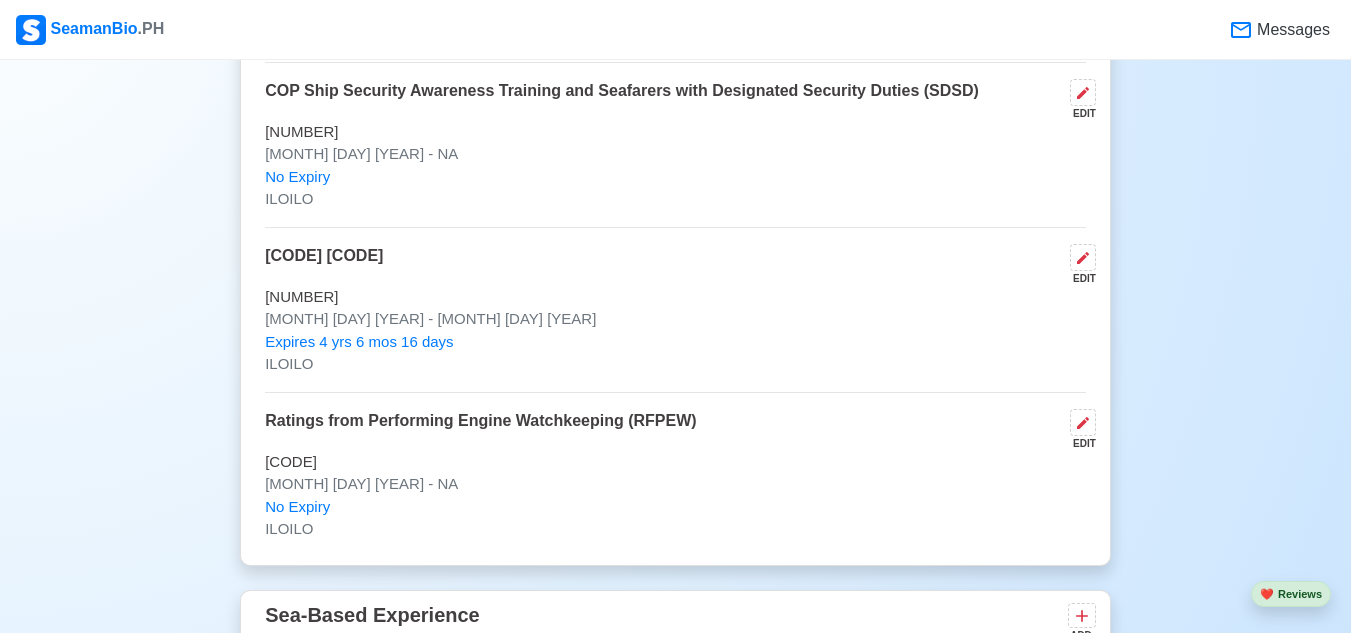 click on "New 🧑🏻‍💻   Practice Interview 🏬   Apply to Agencies 🔥 Apply Jobs 🚢   Log My Travels Your Action Items   🎯 Photo Education Training 4 Exp Missing experience.  Upload Existing CV Enable Your Hiring Visibility! Click to Enable Change Upload [FIRST] [LAST] Edit ENGINE CADET Actively Looking for Job SRN  [NUMBER] [EMAIL] [PHONE] [MONTH] [DAY], [YEAR]   •  23   yo Male  •  Single 165  cm •  67  kg [STREET], [CITY], [PROVINCE] Philippines   🇵🇭 Availability Immediate Download & Convert to PDF 🎨 Choose Other CV Design ✍️ Add My Signature Objective To obtain the position of Engine Cadet aboard your esteemed vessel, where I can contribute my knowledge and skills in marine engineering, while advancing my career in the maritime industry. EDIT Statutory Info EDIT SSS: [NUMBER] TIN: [NUMBER] Pag-IBIG: [NUMBER] PhilHealth: [NUMBER] Education 1 Auto sort by Start Date. ADD St. Therese-MTC Colleges EDIT BS in Marine Engineering Awards:" at bounding box center [675, -862] 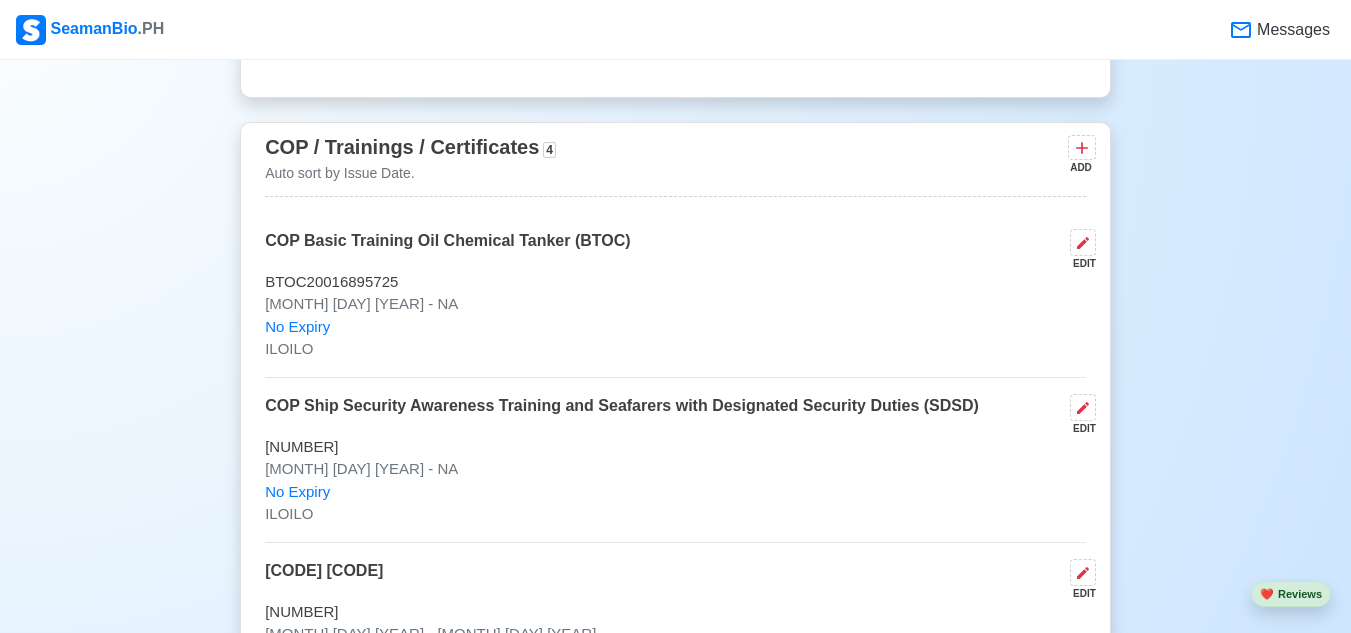 scroll, scrollTop: 3318, scrollLeft: 0, axis: vertical 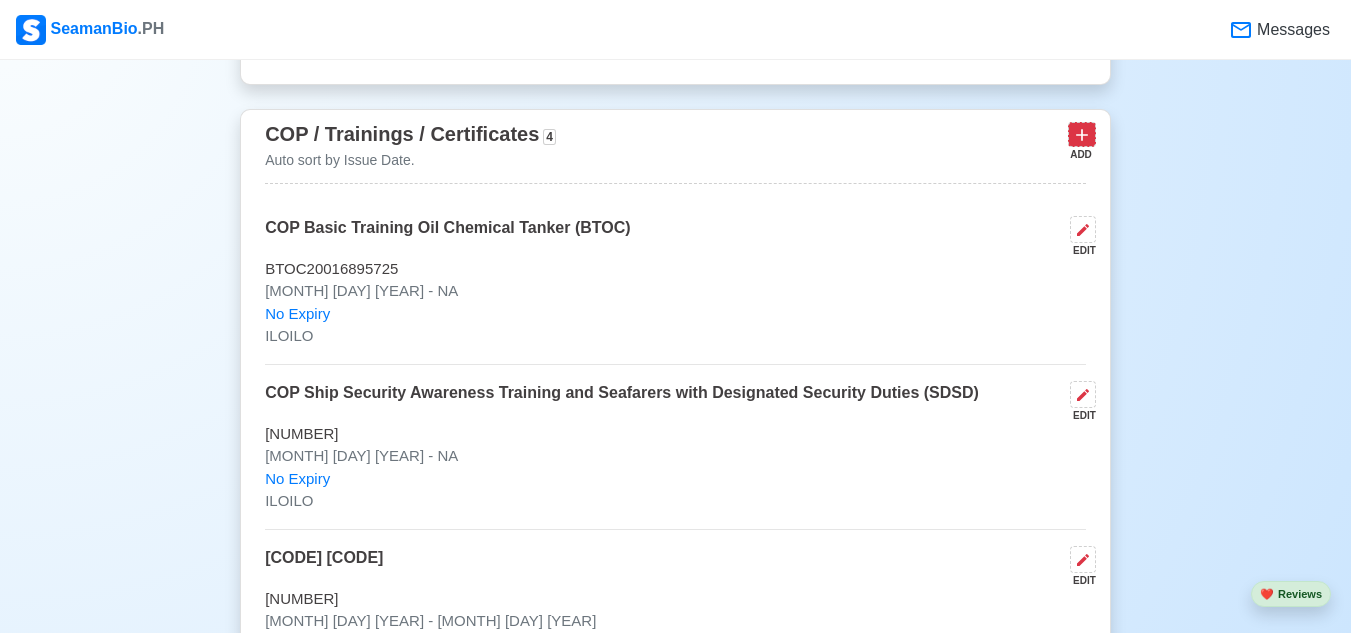 click 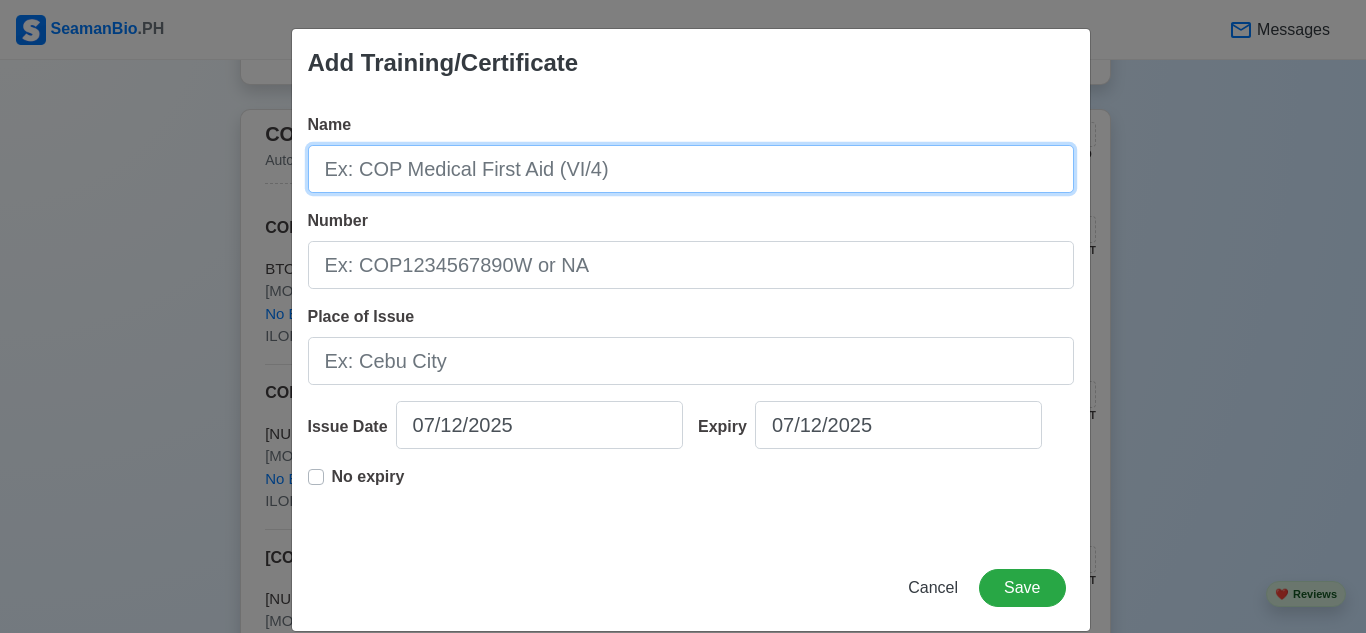 click on "Name" at bounding box center [691, 169] 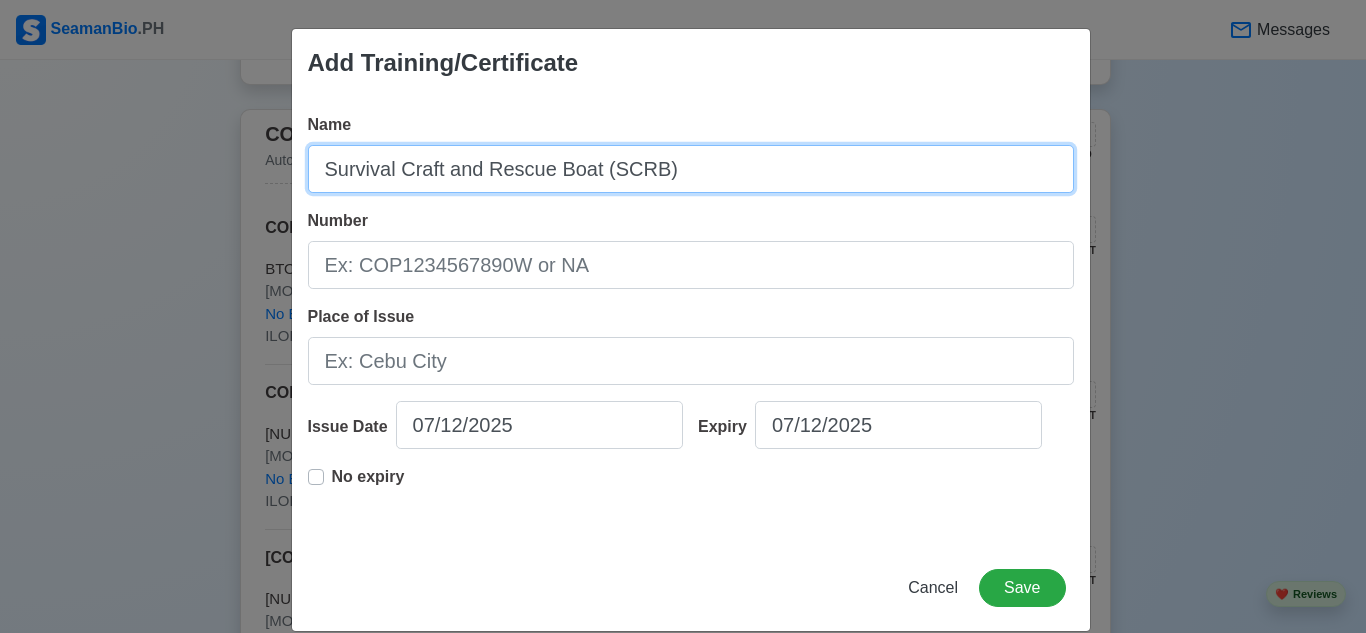 type on "Survival Craft and Rescue Boat (SCRB)" 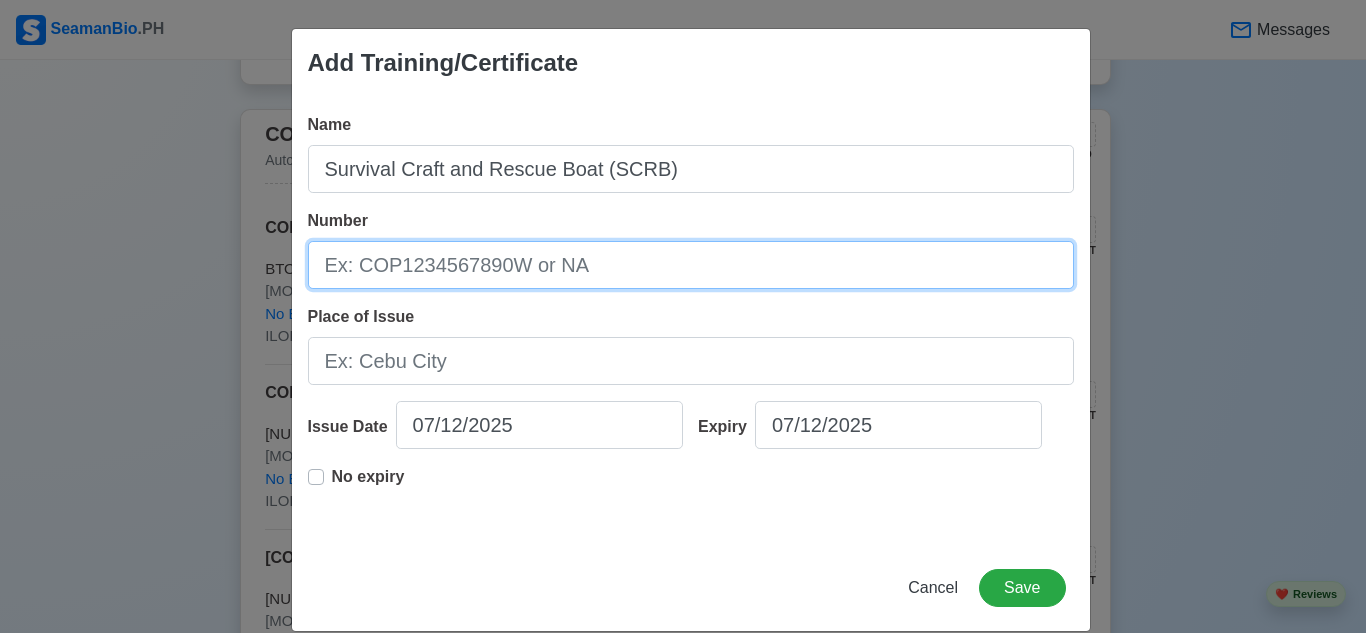 click on "Number" at bounding box center [691, 265] 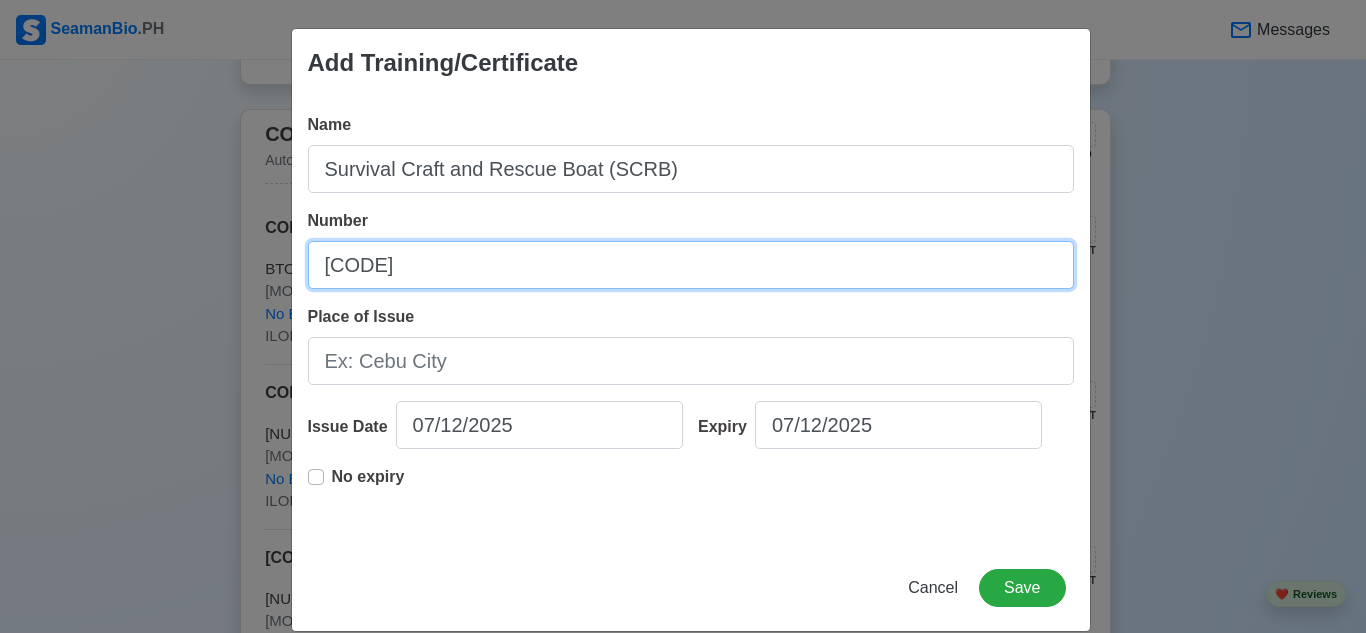 type on "[CODE]" 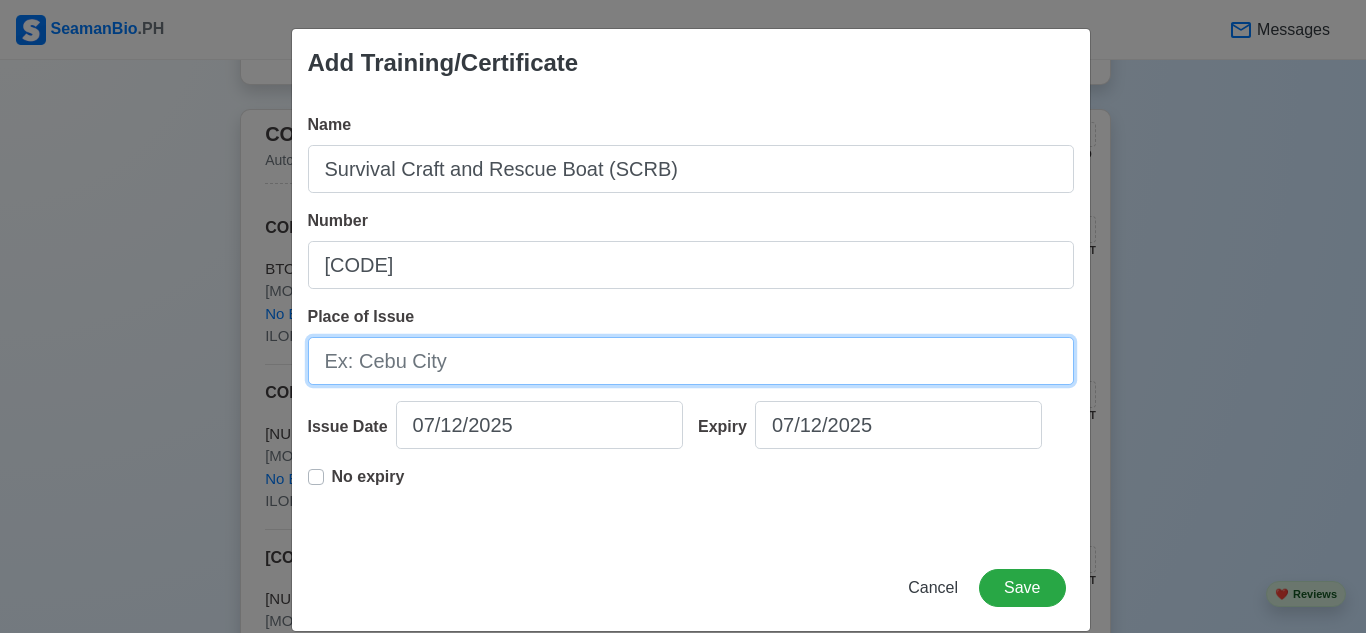 click on "Place of Issue" at bounding box center (691, 361) 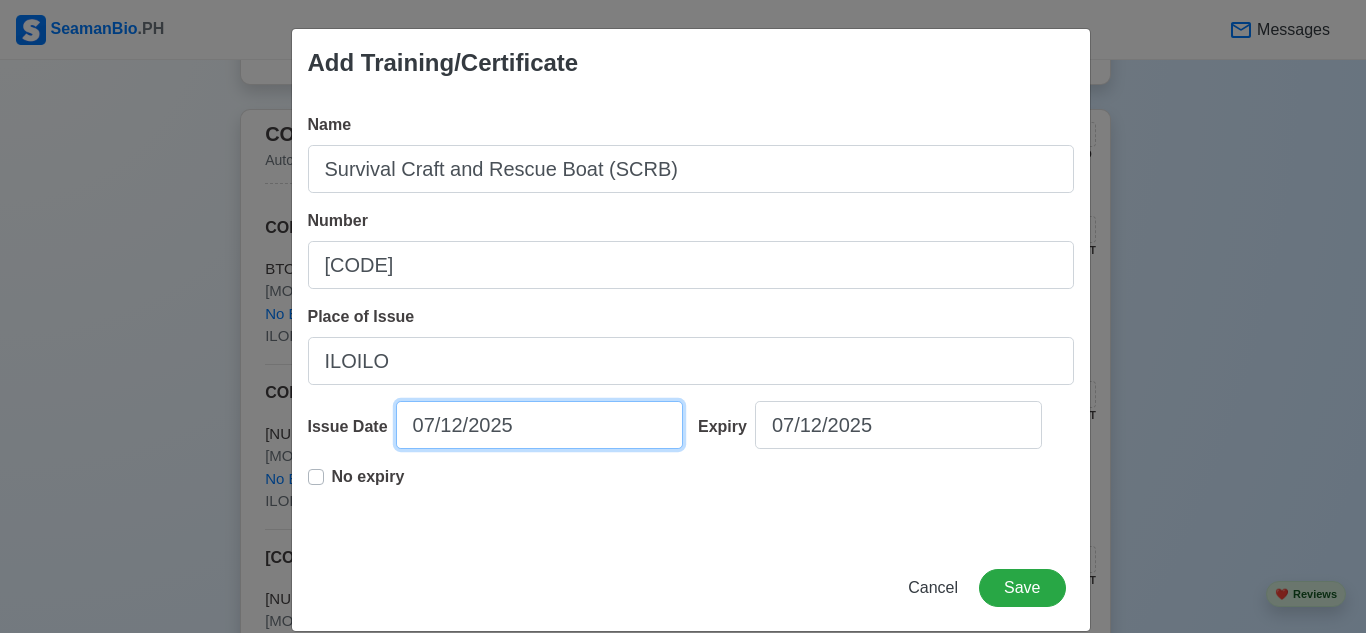 select on "****" 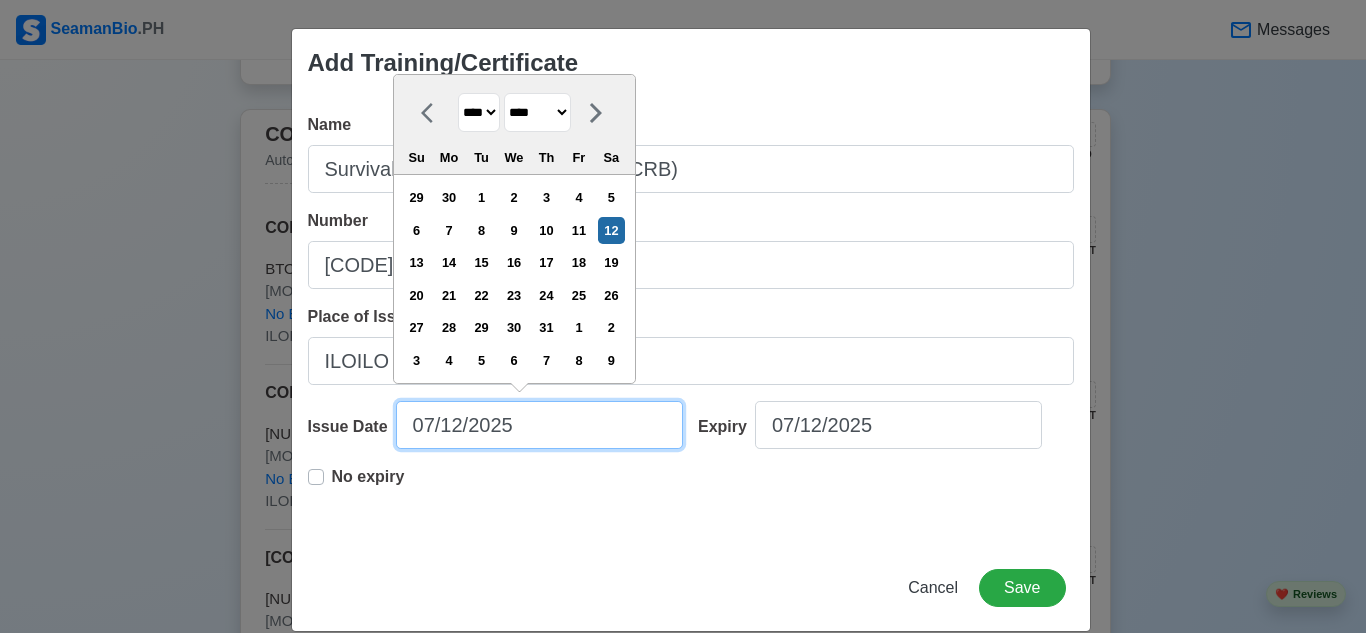 click on "07/12/2025" at bounding box center [539, 425] 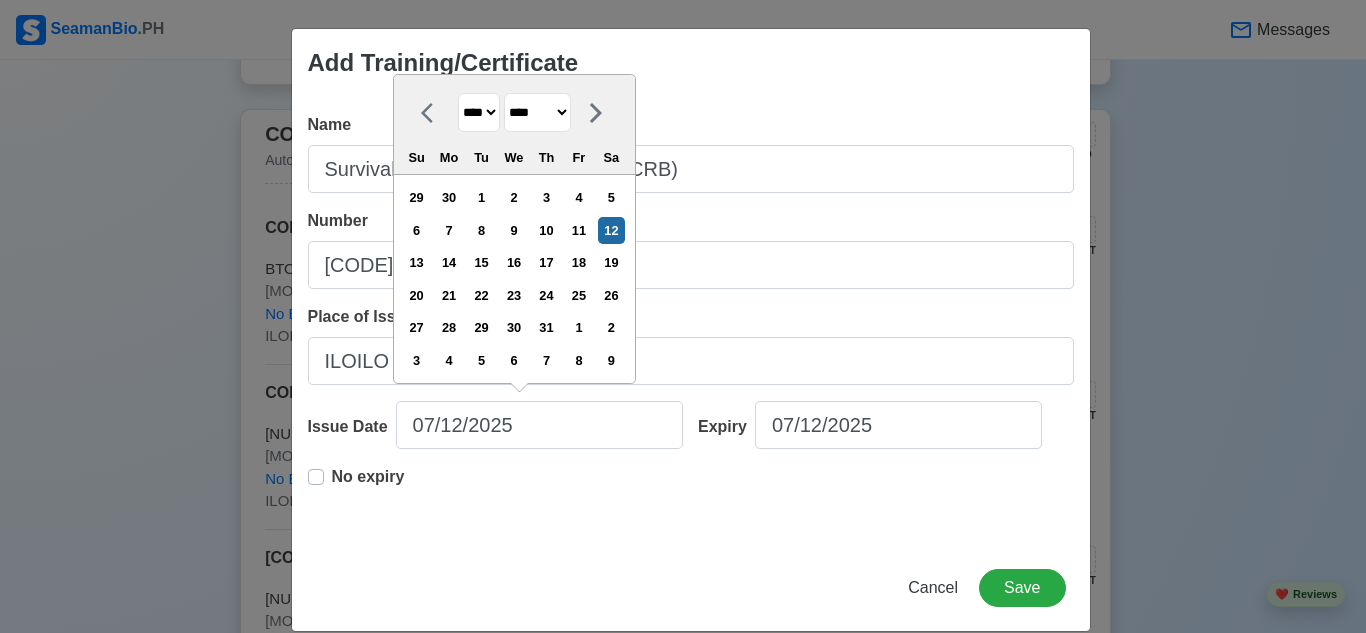 click on "******* ******** ***** ***** *** **** **** ****** ********* ******* ******** ********" at bounding box center [537, 112] 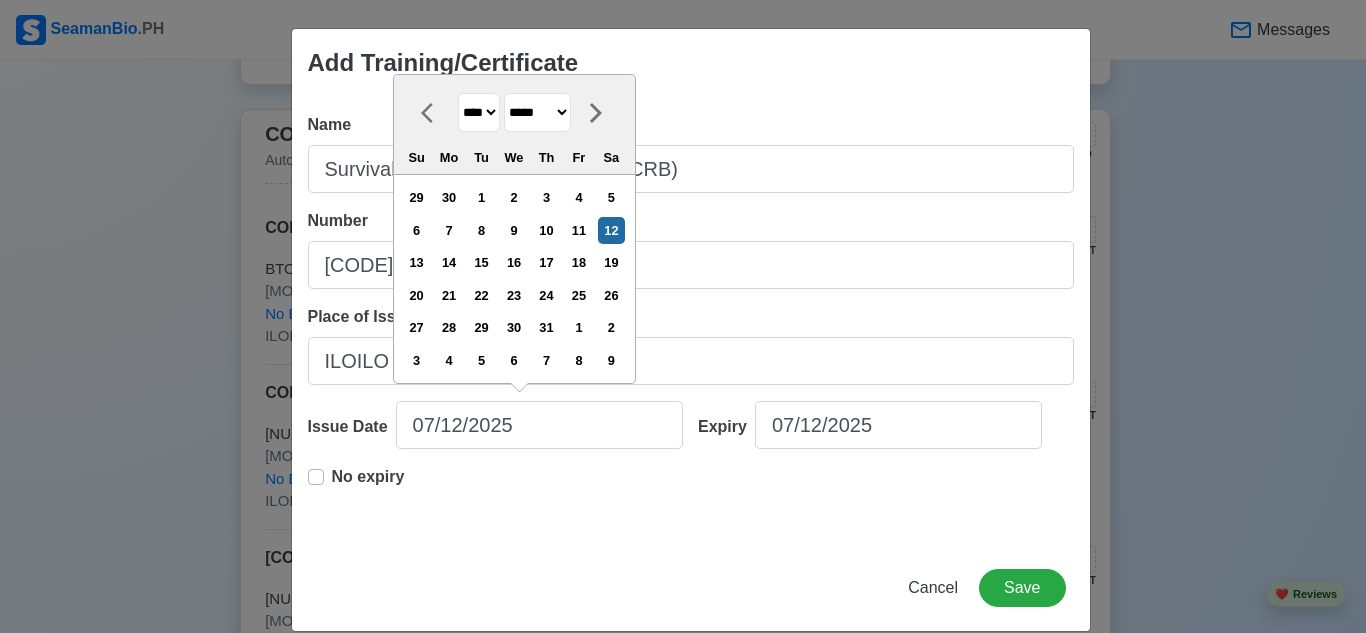 click on "******* ******** ***** ***** *** **** **** ****** ********* ******* ******** ********" at bounding box center [537, 112] 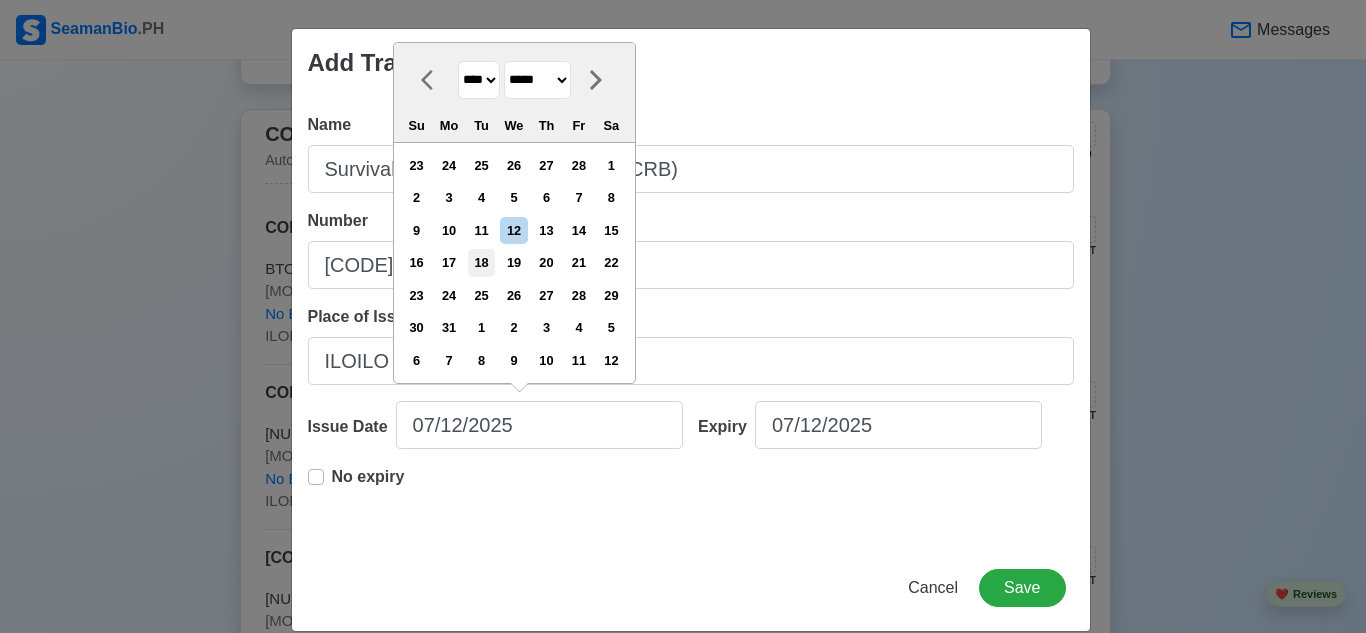 click on "18" at bounding box center [481, 262] 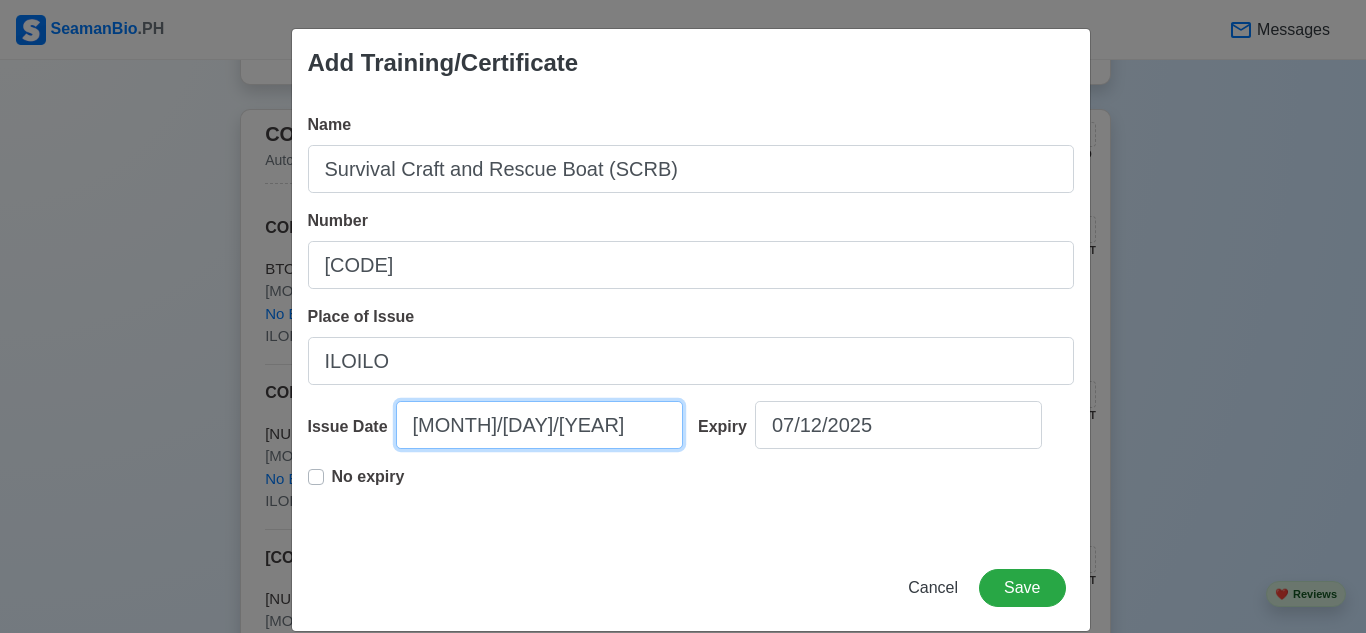 select on "****" 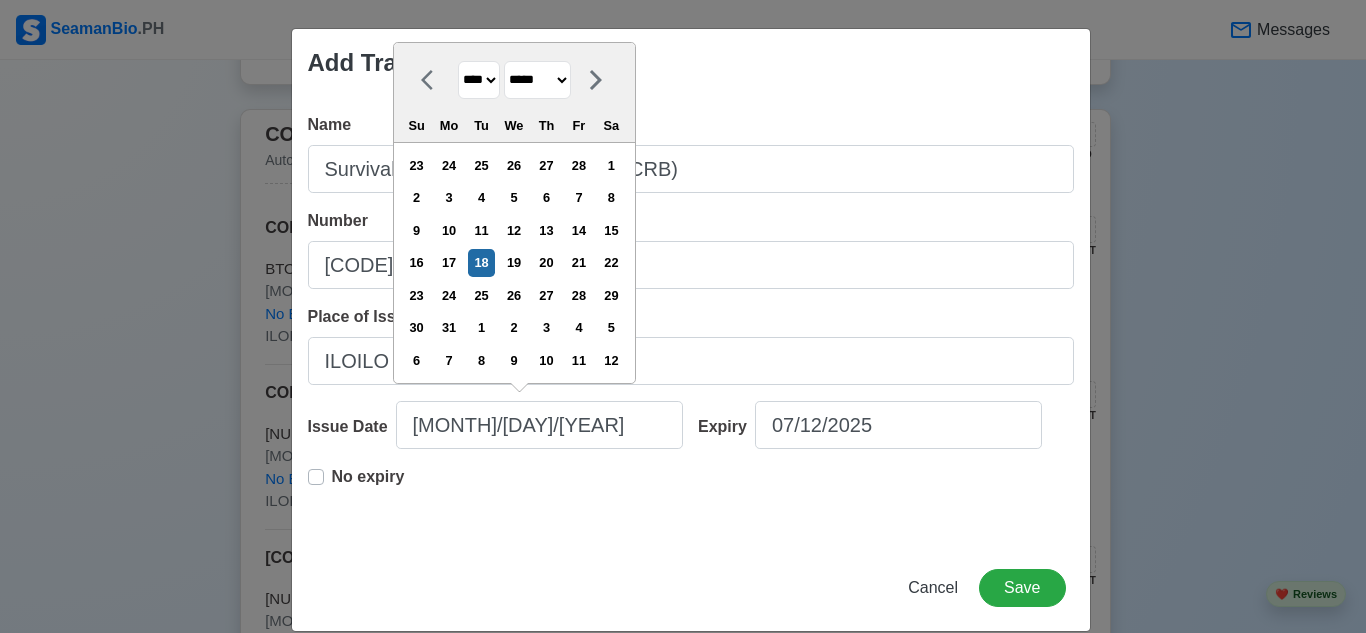 click on "No expiry" at bounding box center (691, 497) 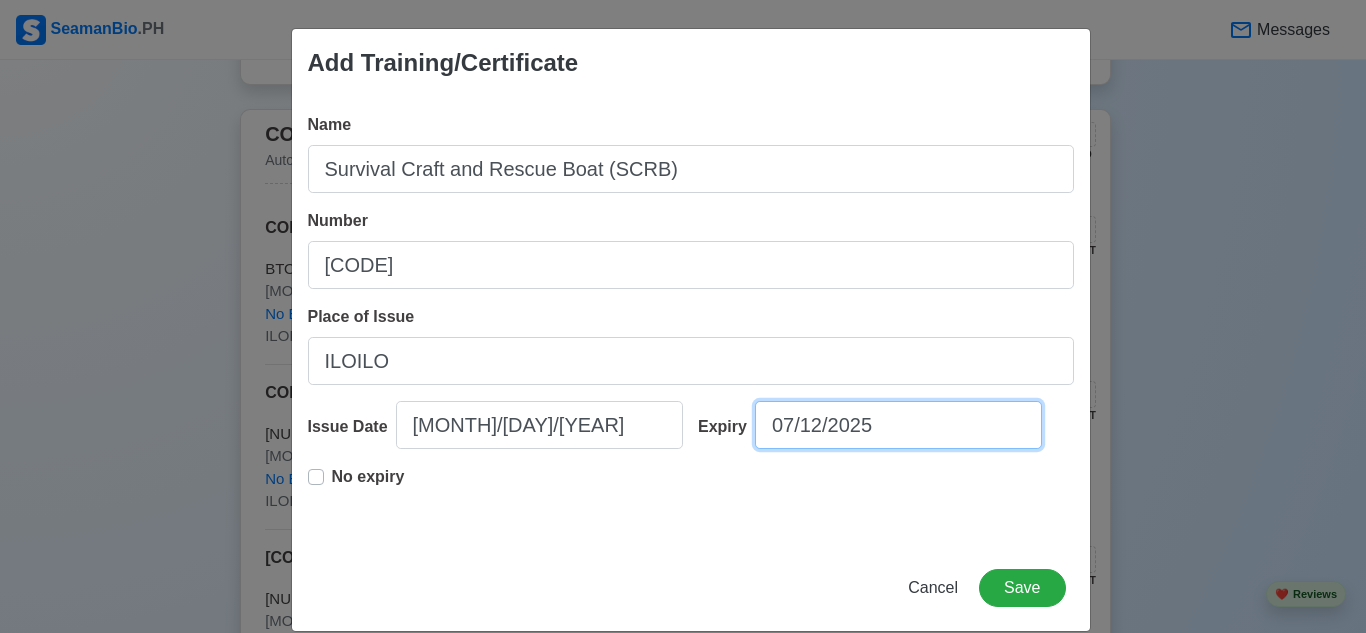 select on "****" 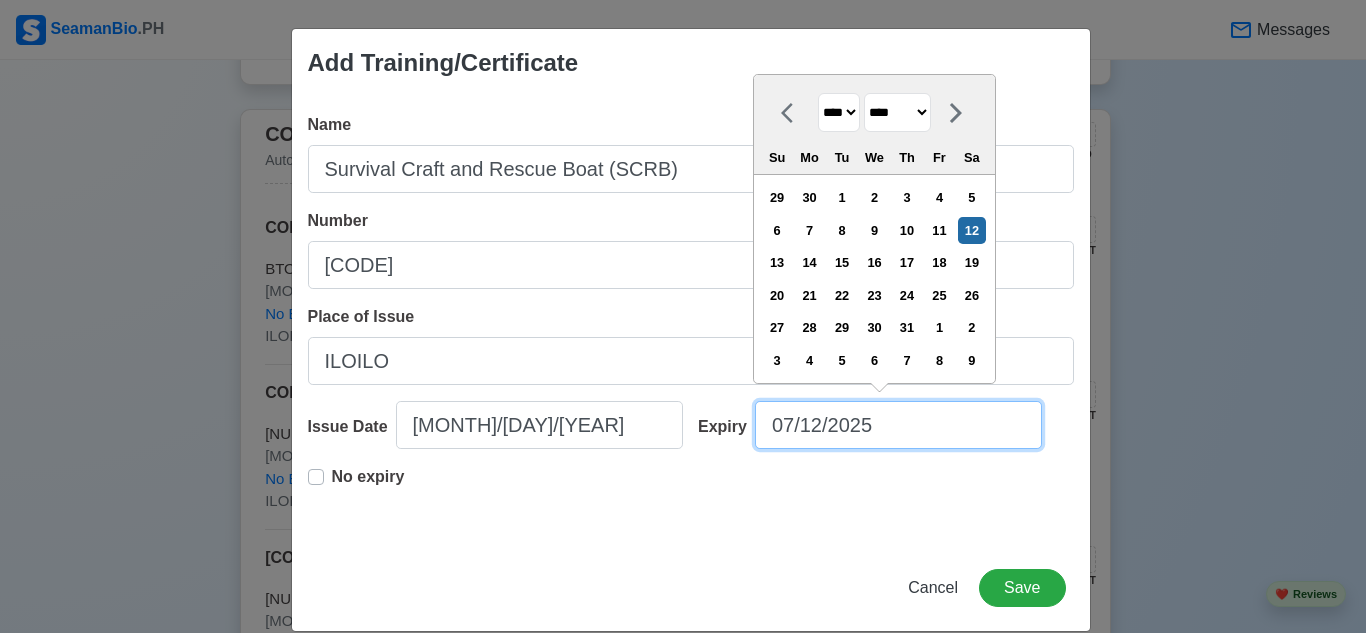 click on "07/12/2025" at bounding box center [898, 425] 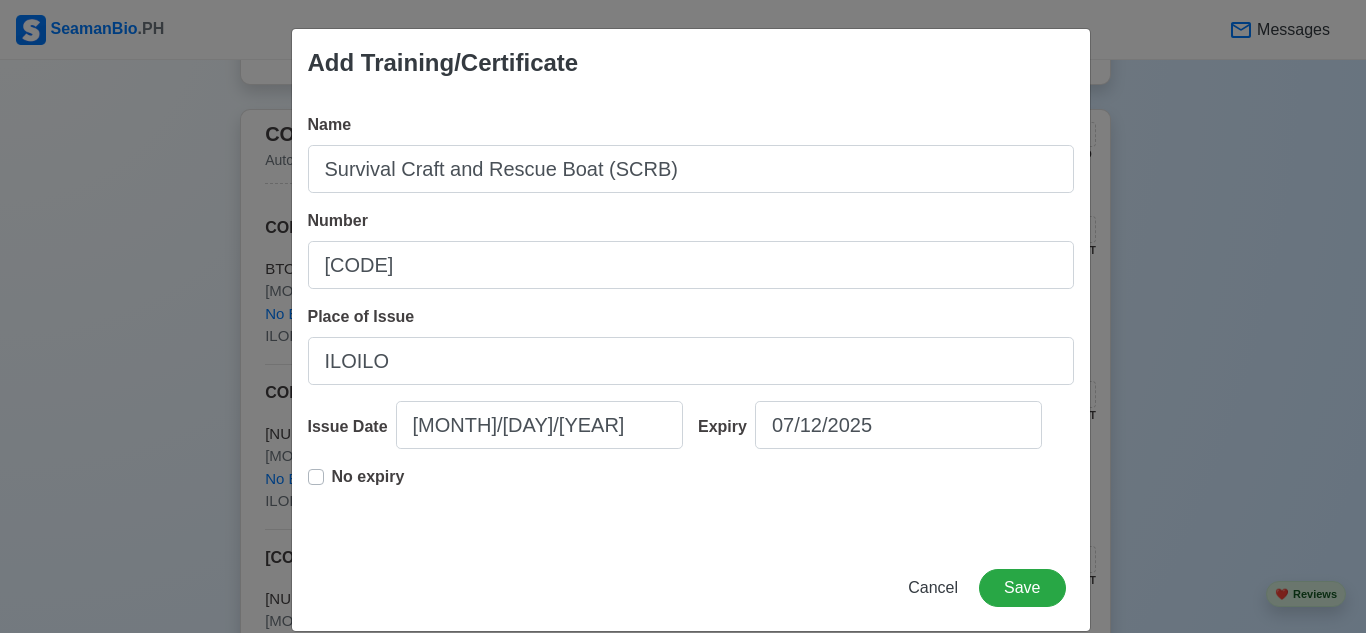 click on "No expiry" at bounding box center (368, 485) 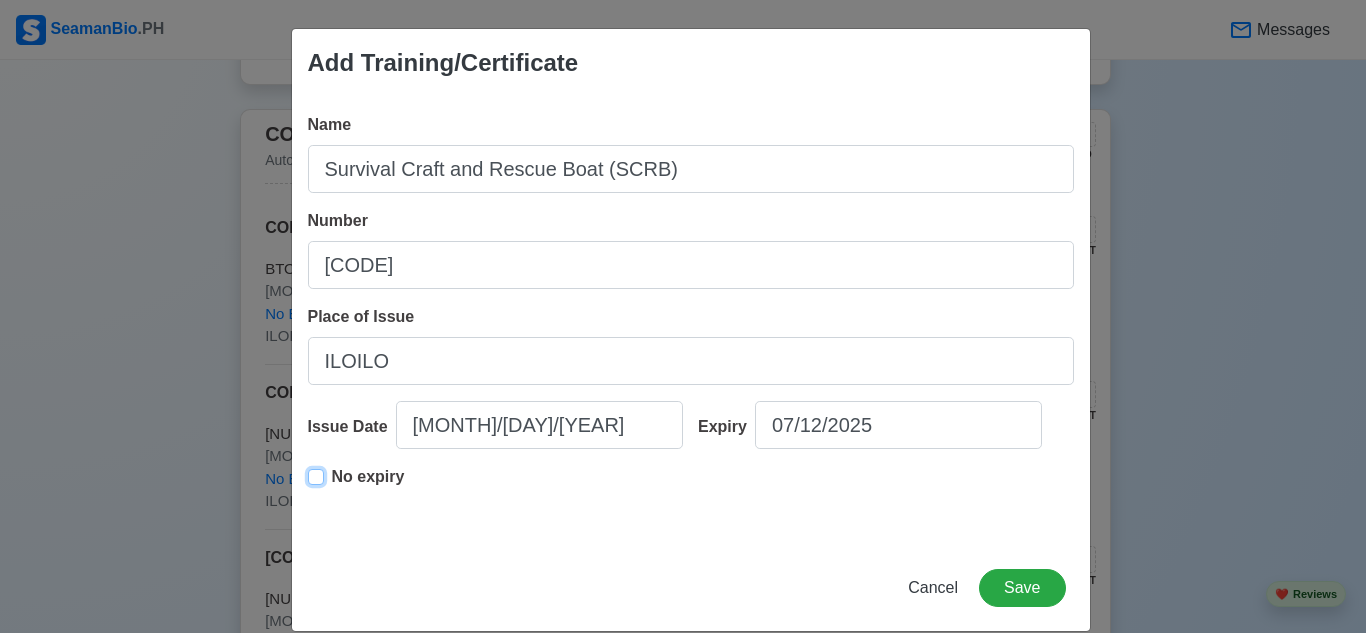 type on "[MONTH]/[DAY]/[YEAR]" 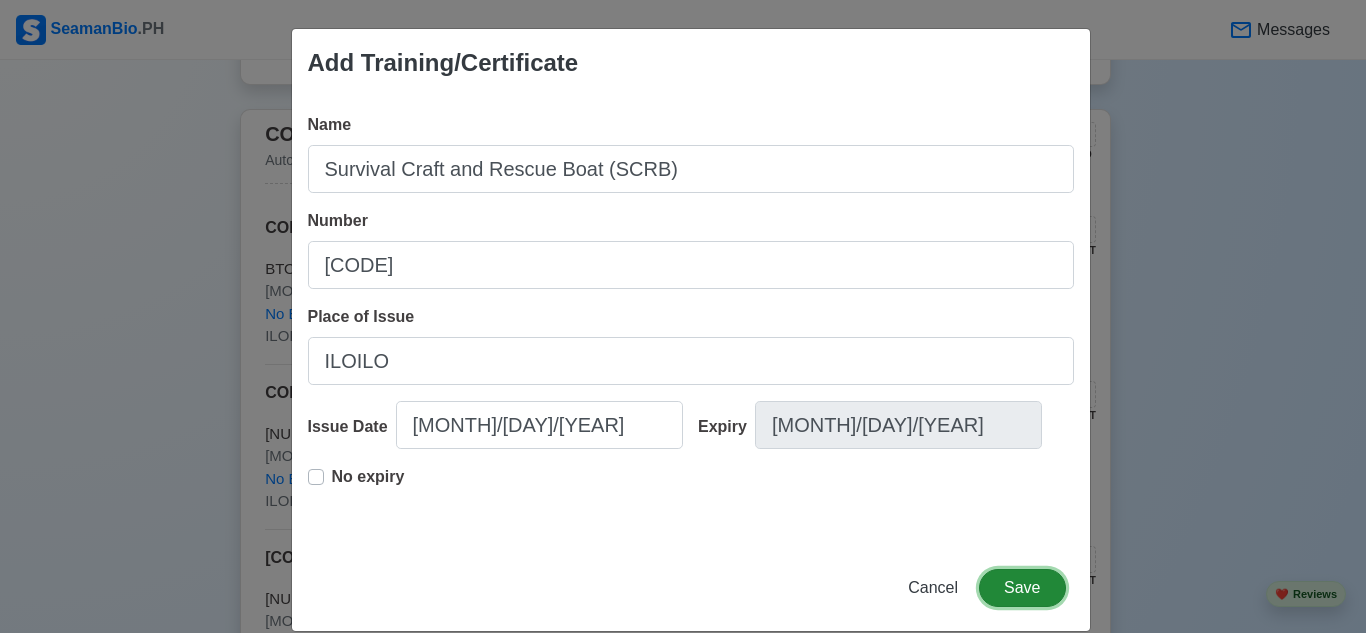 click on "Save" at bounding box center [1022, 588] 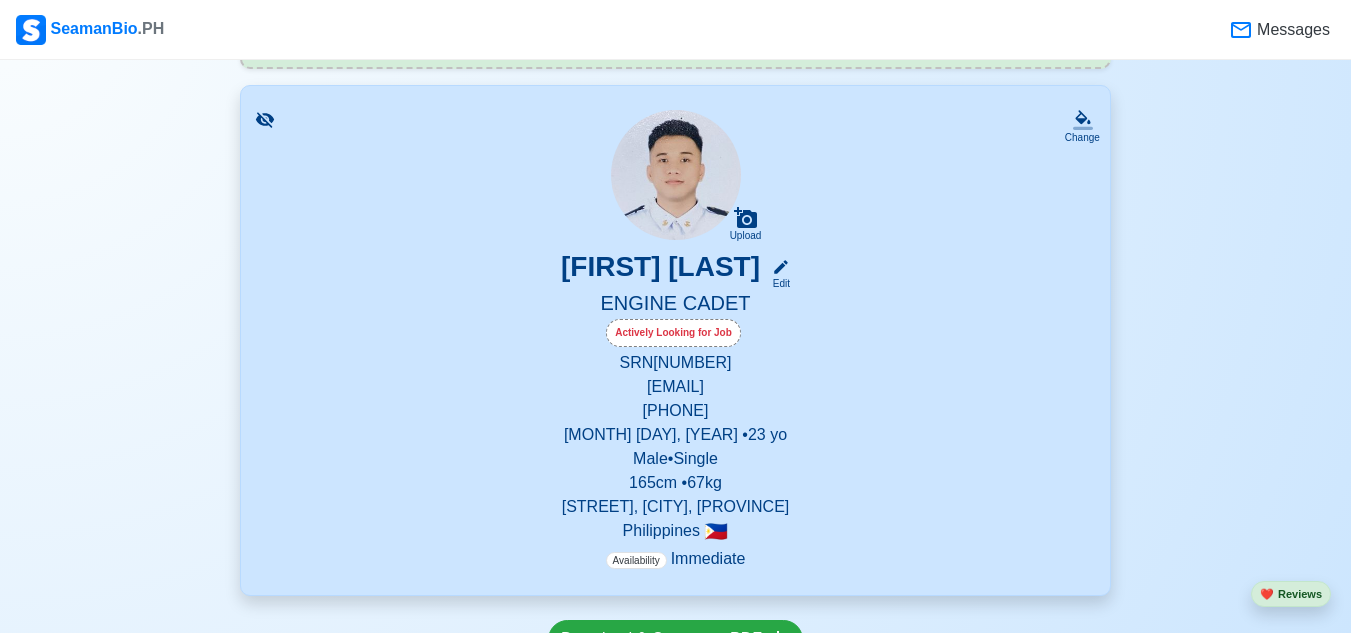scroll, scrollTop: 467, scrollLeft: 0, axis: vertical 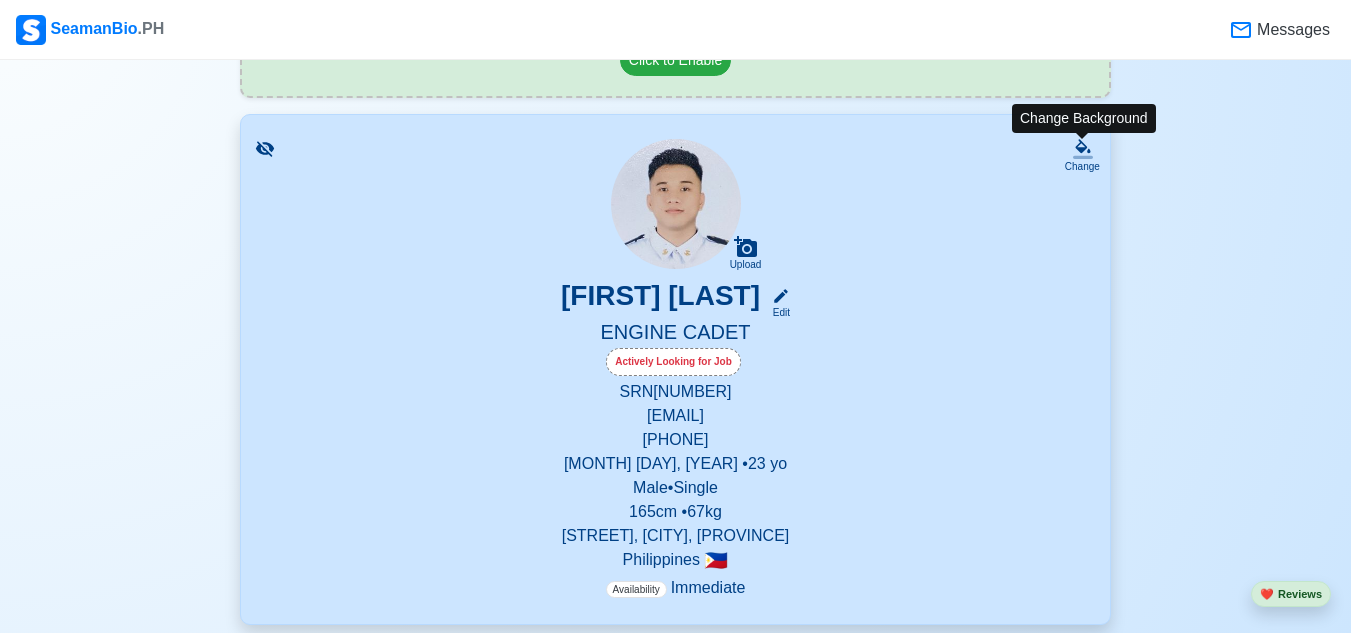 click 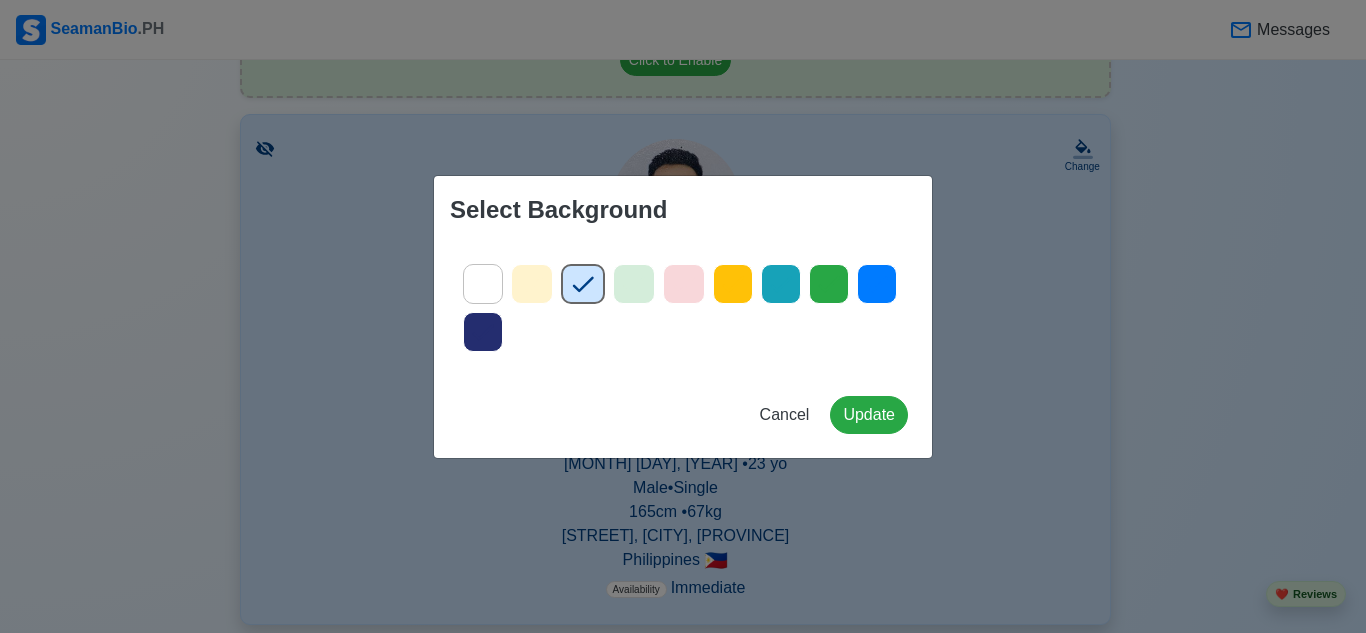 click 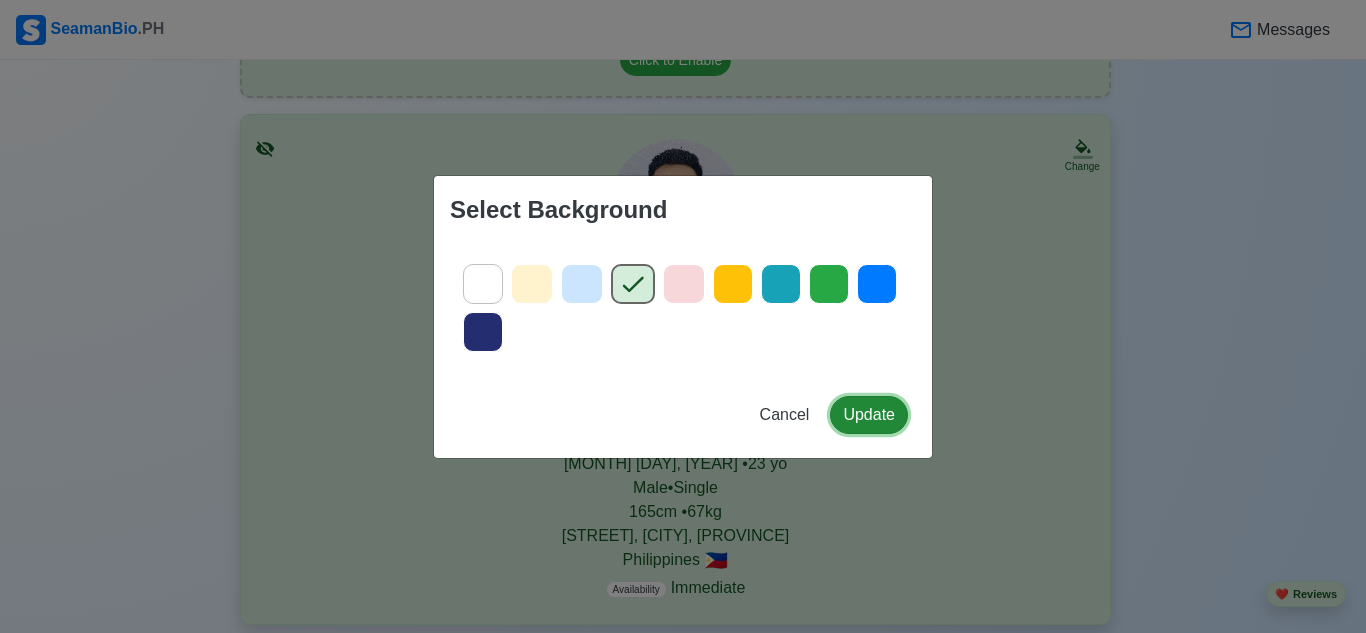 click on "Update" at bounding box center [869, 415] 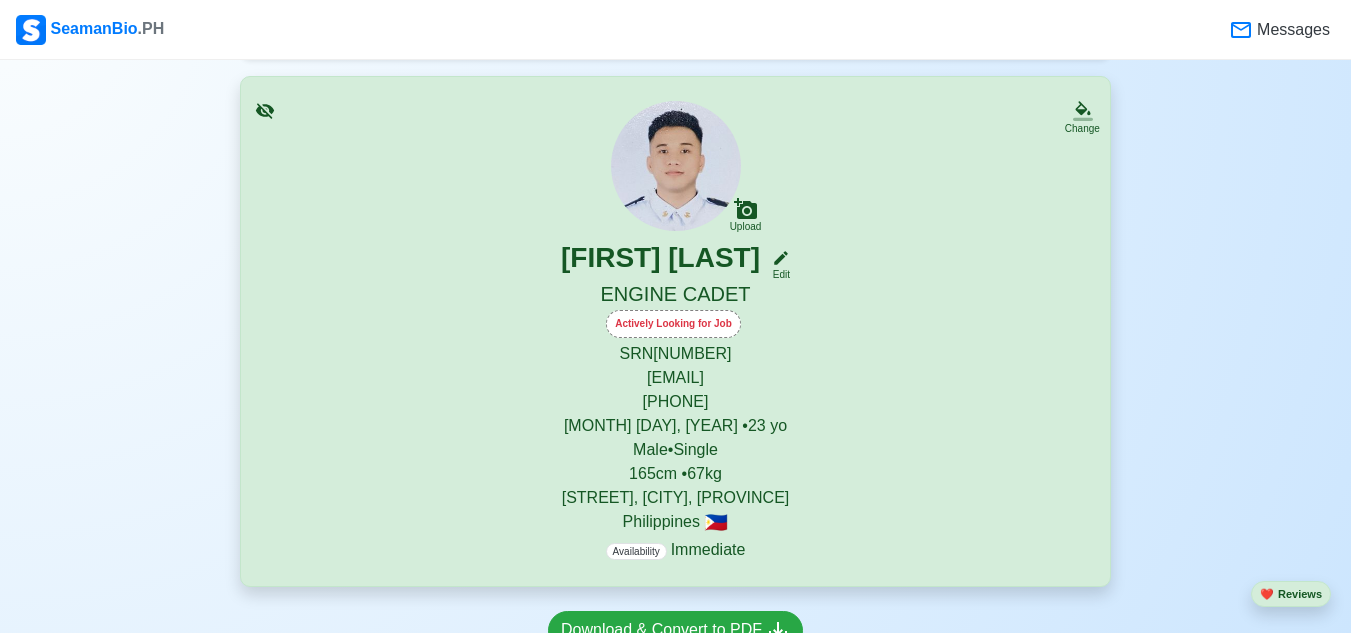 scroll, scrollTop: 496, scrollLeft: 0, axis: vertical 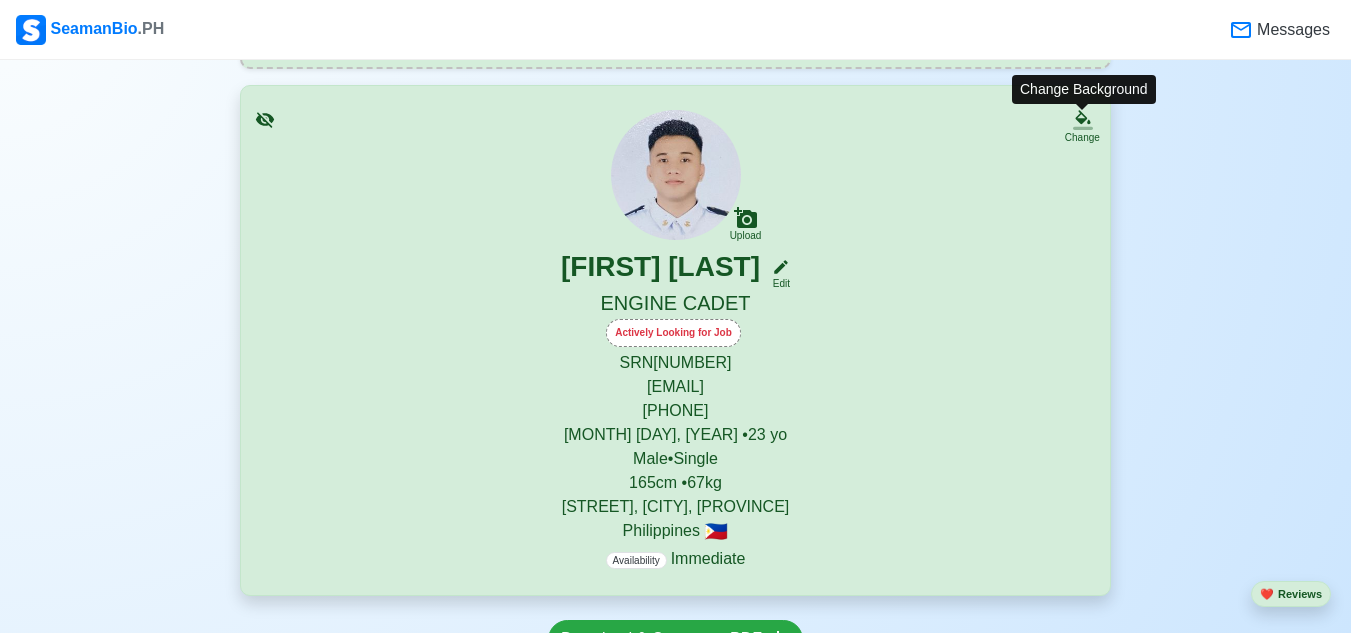click on "Change" at bounding box center (1082, 137) 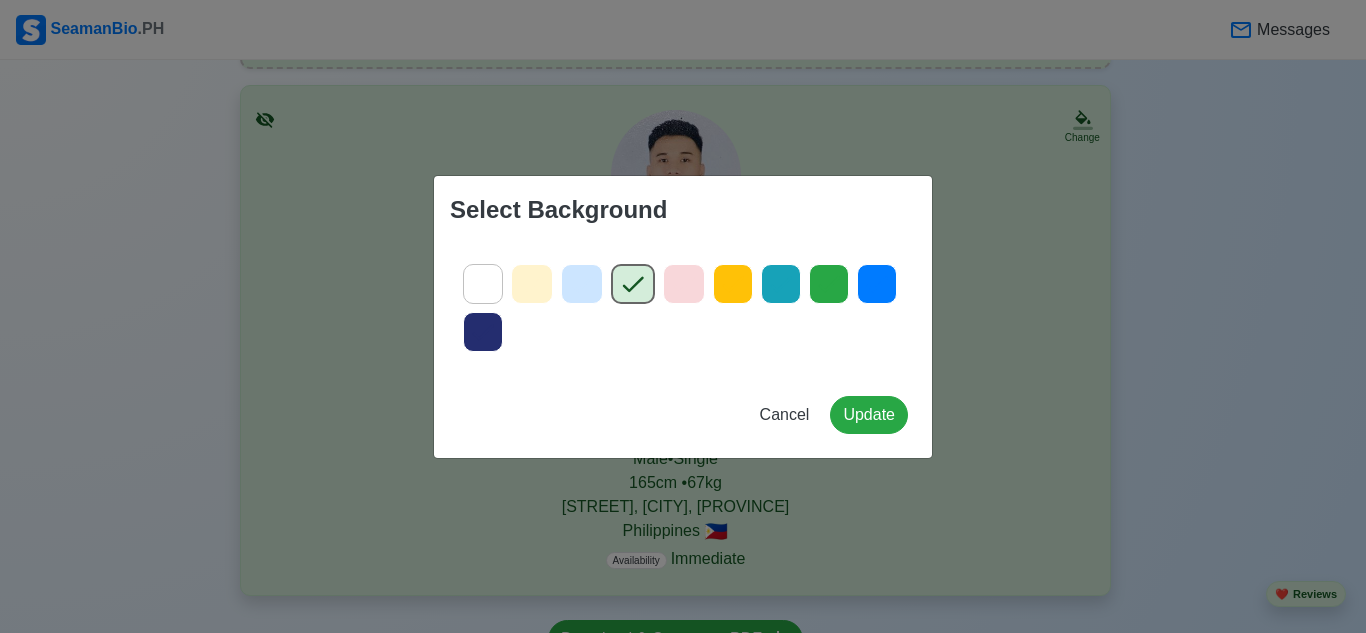 click at bounding box center [582, 284] 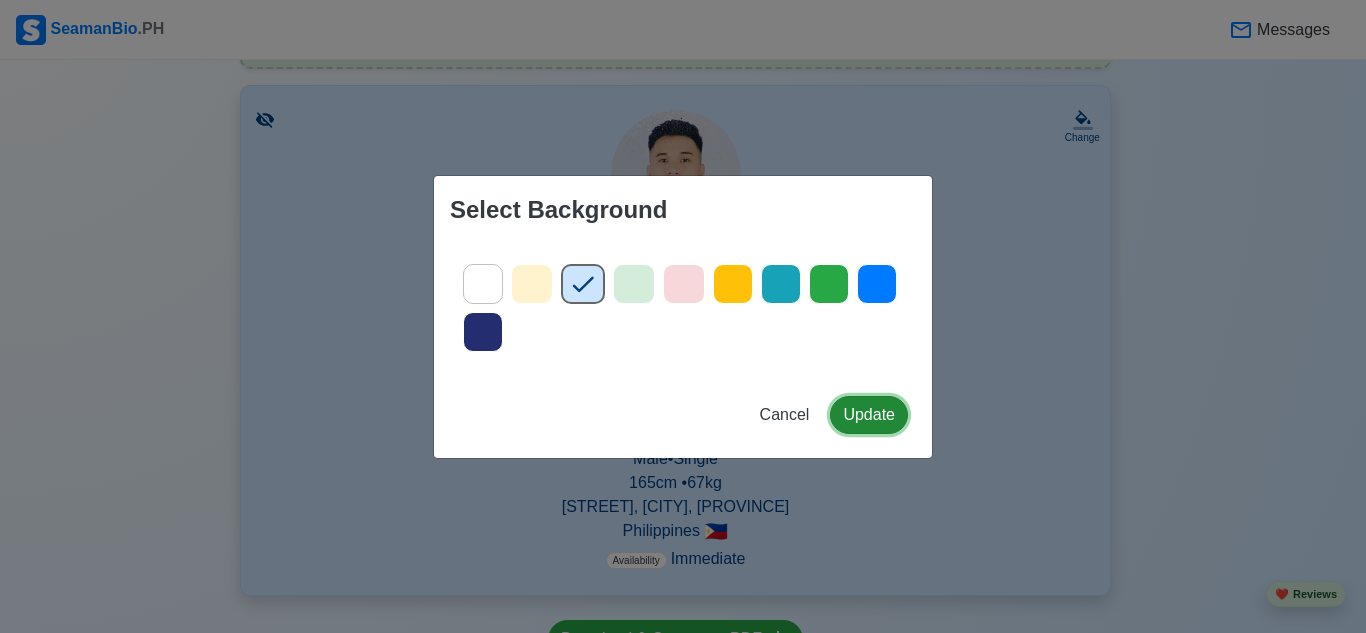 click on "Update" at bounding box center [869, 415] 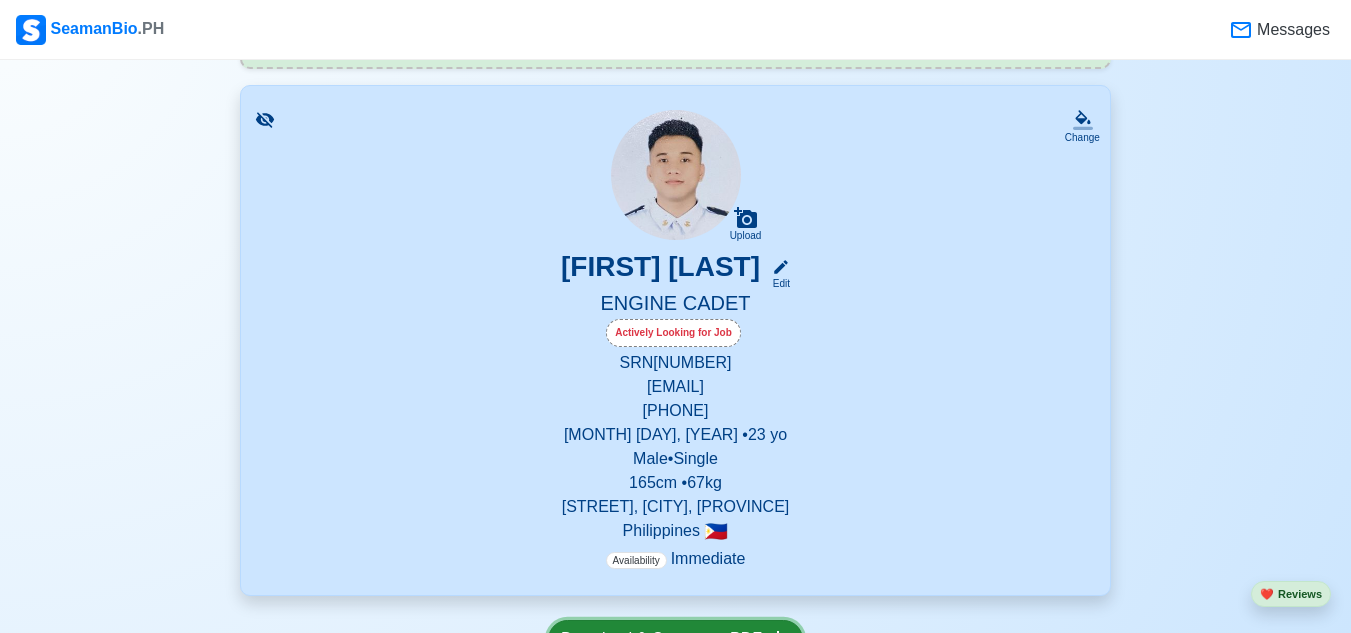 click on "Download & Convert to PDF" at bounding box center [675, 639] 